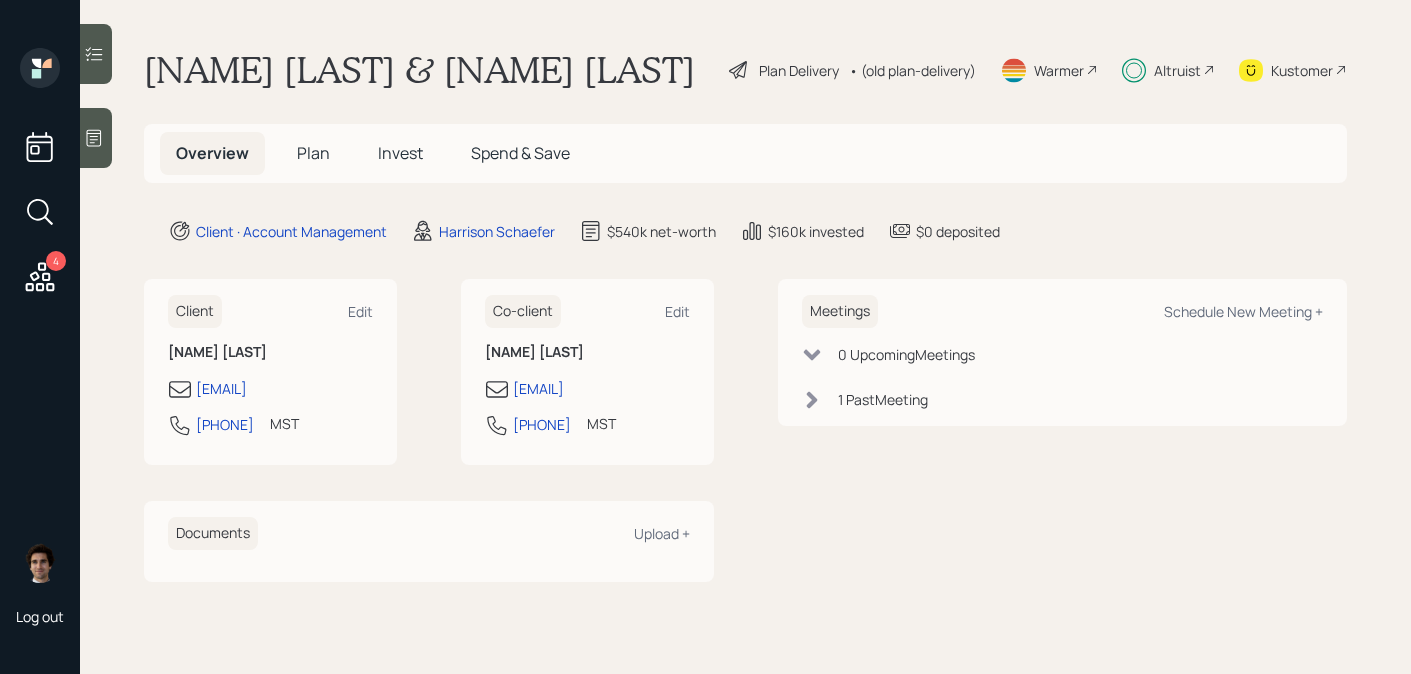 scroll, scrollTop: 0, scrollLeft: 0, axis: both 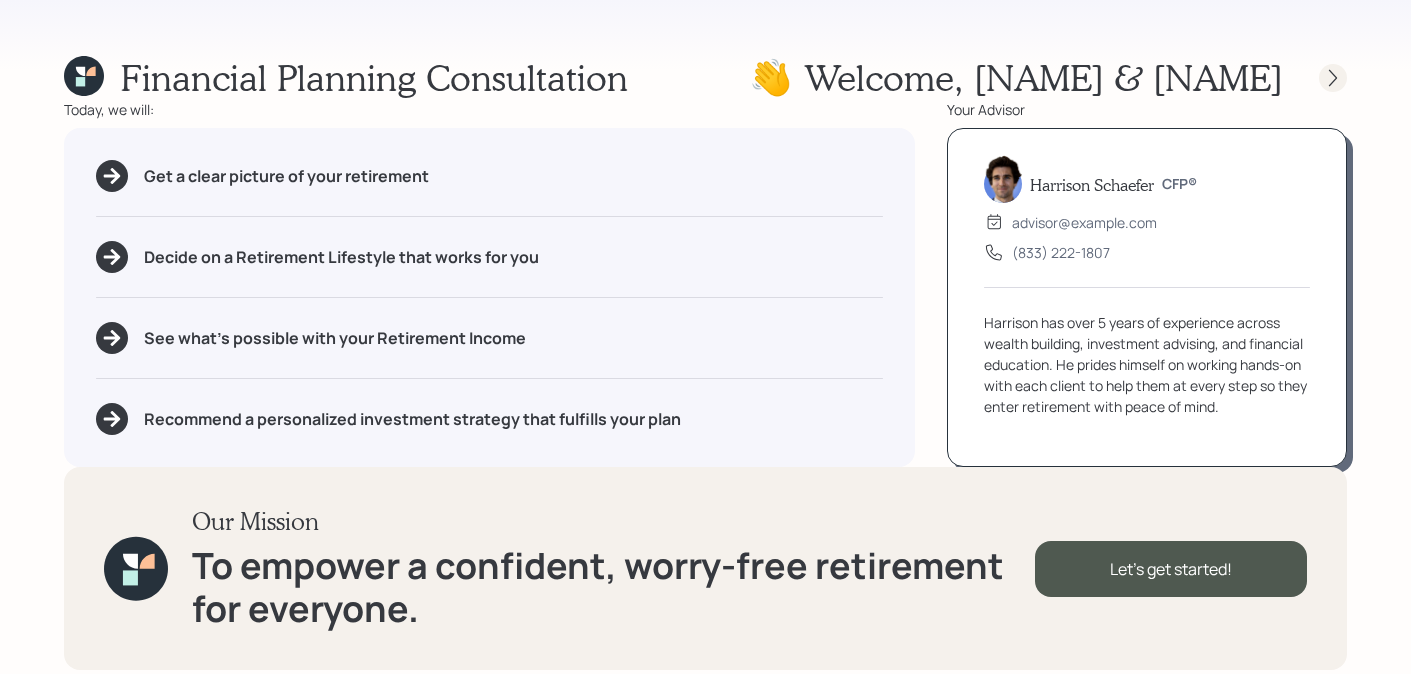 click 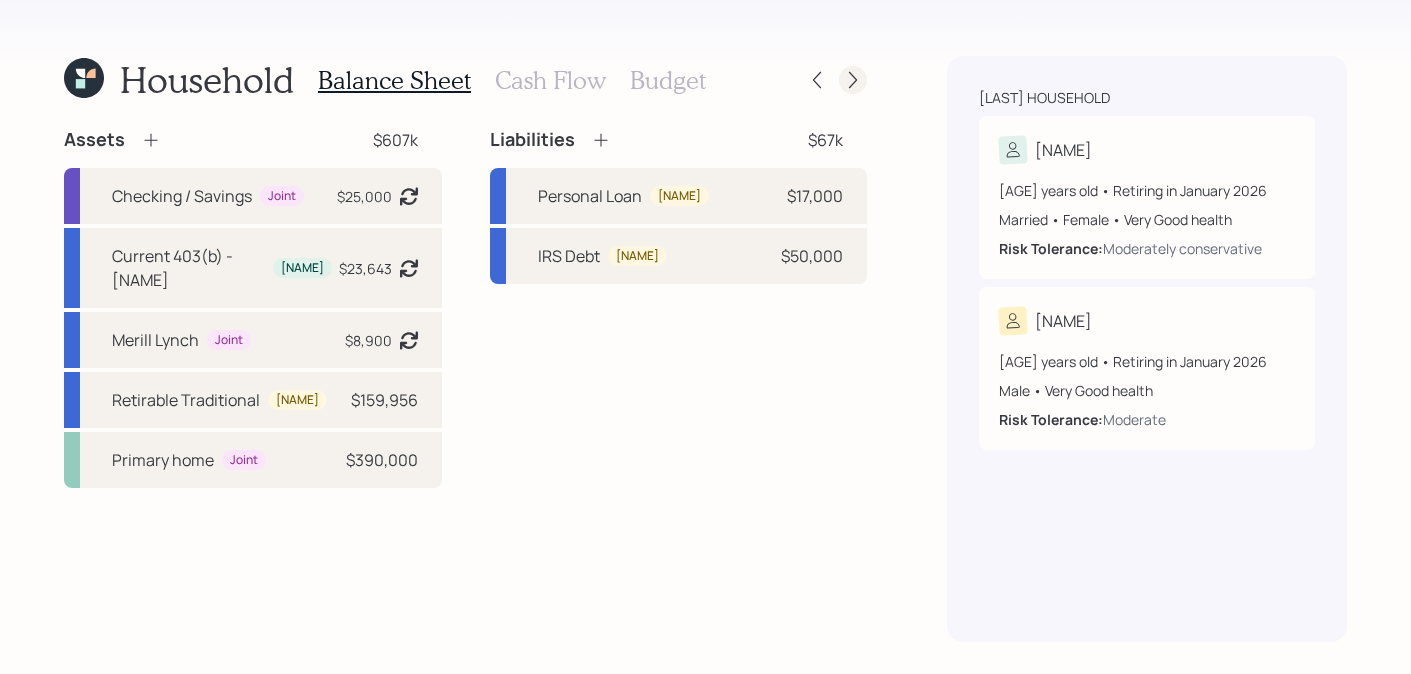 click 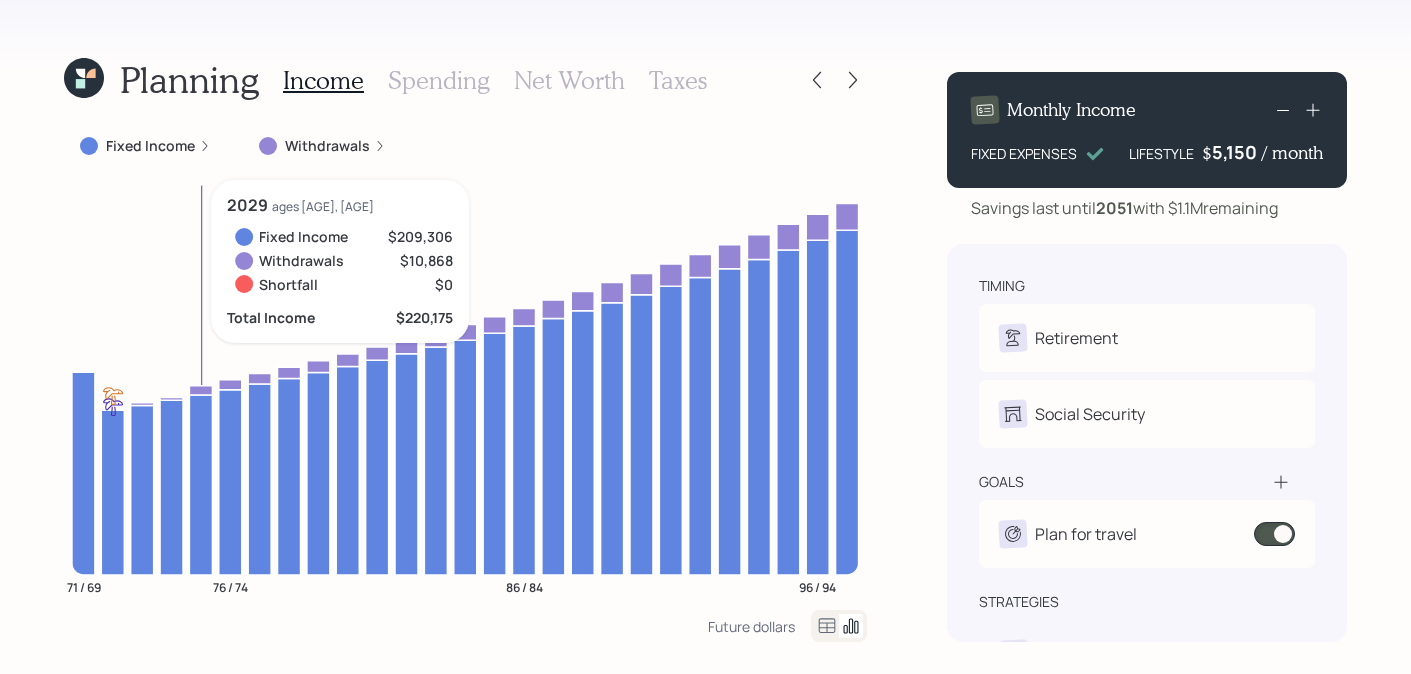 click 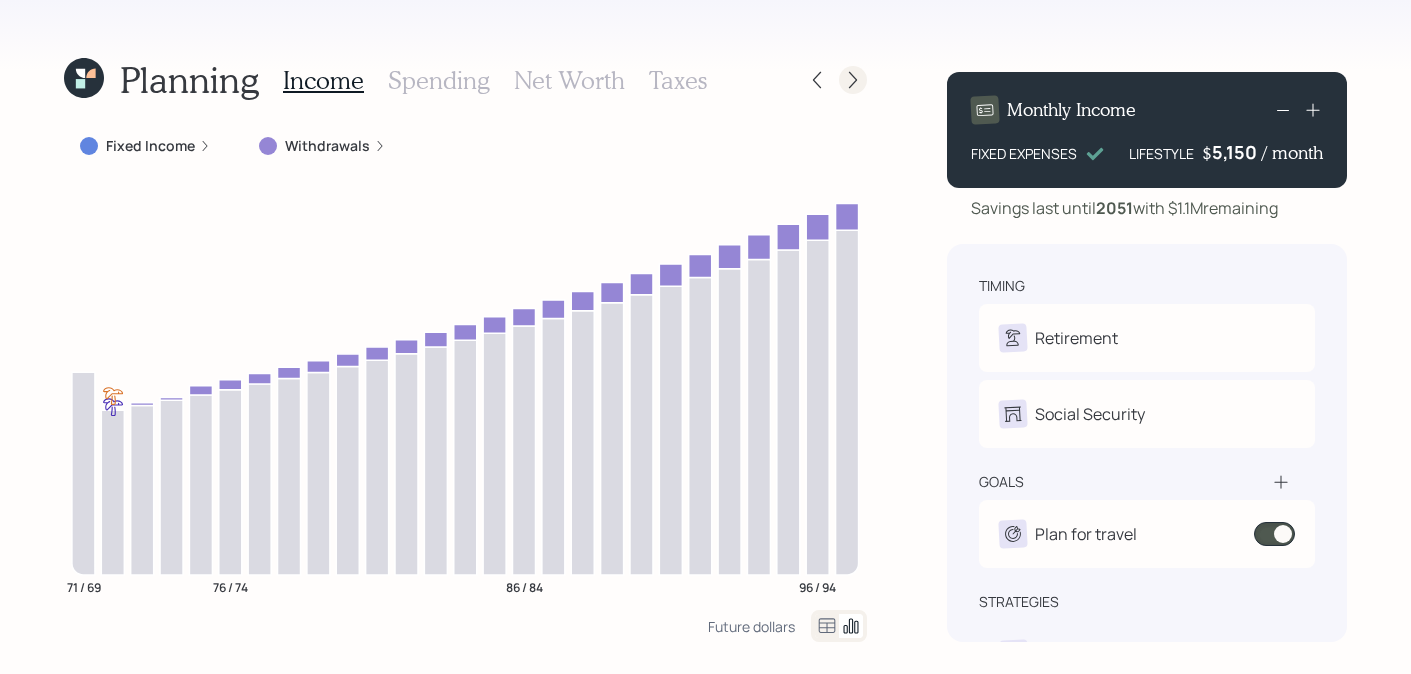 click 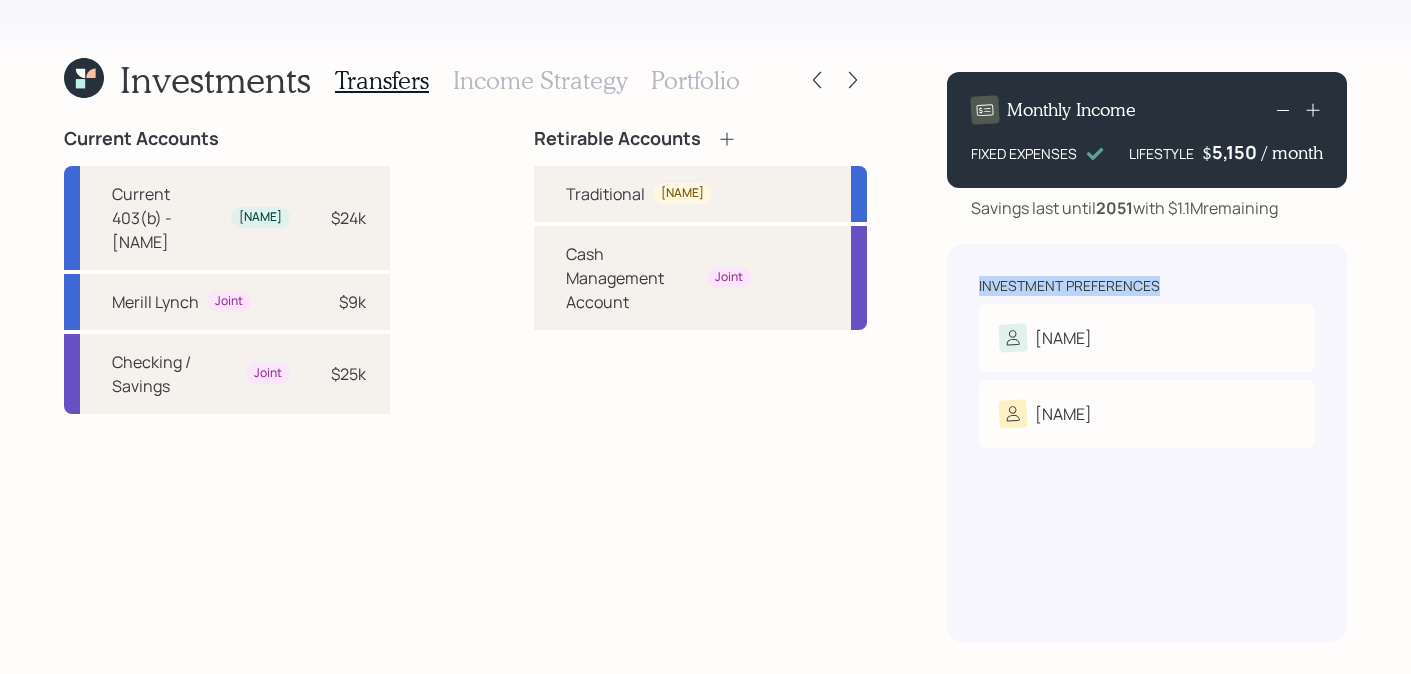 drag, startPoint x: 1156, startPoint y: 280, endPoint x: 957, endPoint y: 281, distance: 199.00252 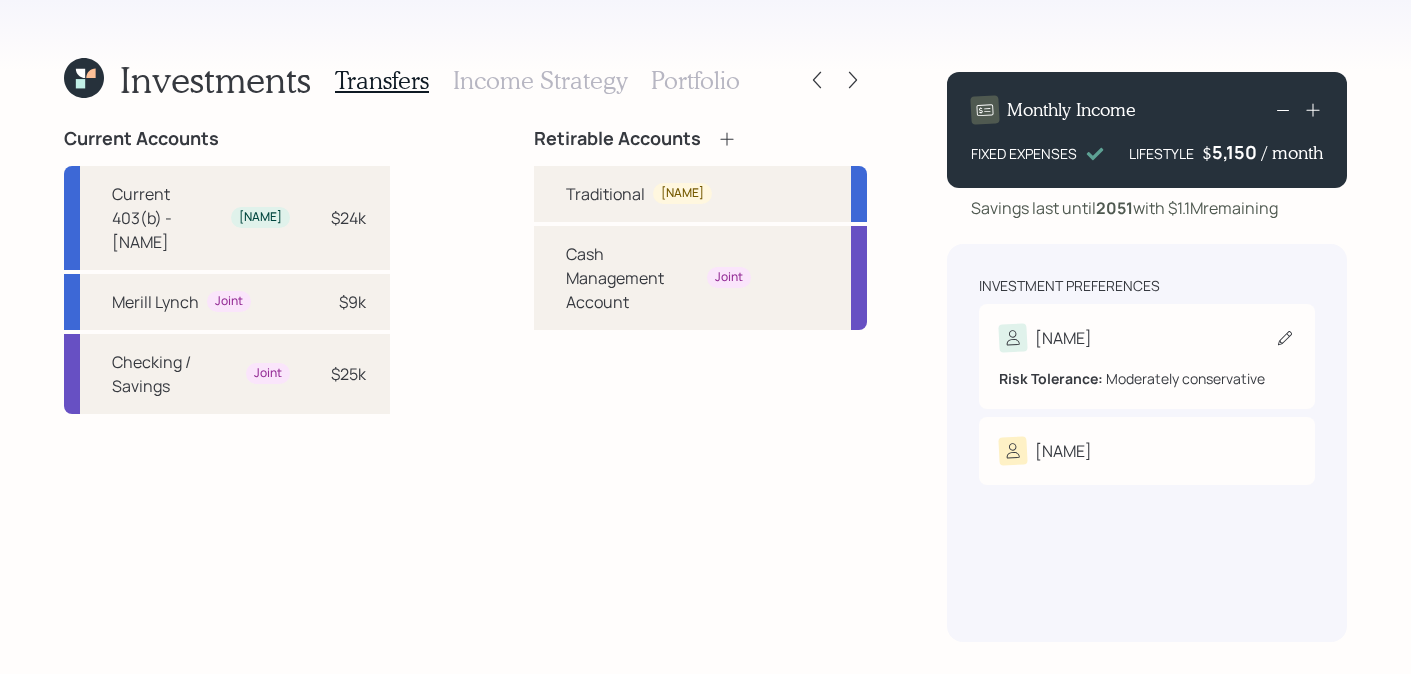 click on "[NAME] Risk Tolerance:   Moderately conservative" at bounding box center (1147, 356) 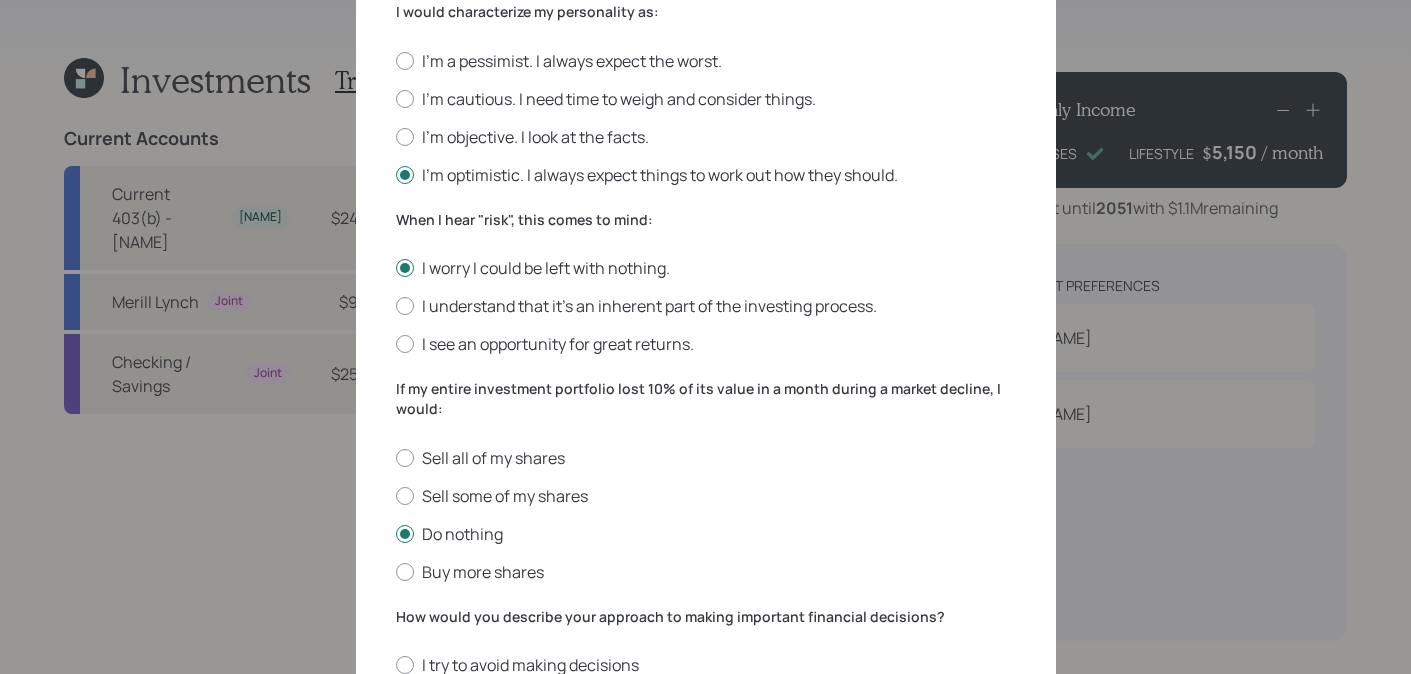 scroll, scrollTop: 791, scrollLeft: 0, axis: vertical 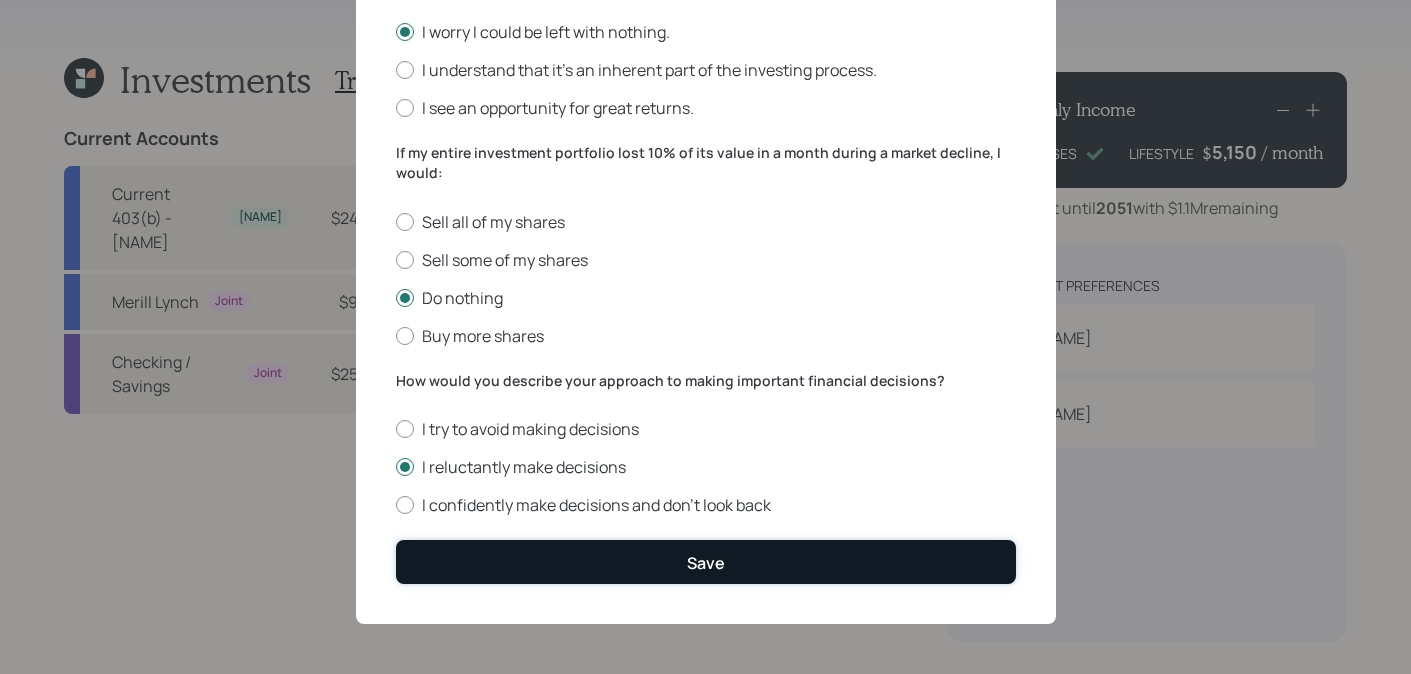 click on "Save" at bounding box center (706, 561) 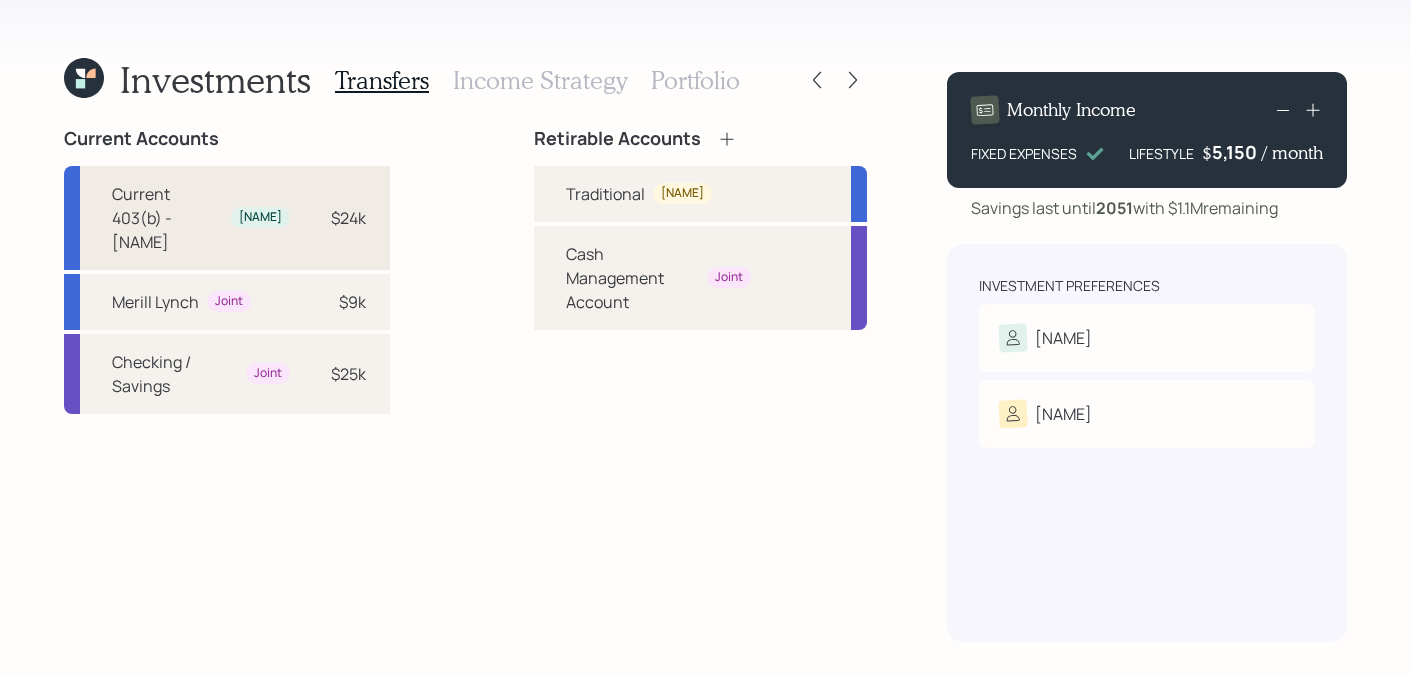 click on "Current 403(b) - [NAME]" at bounding box center (167, 218) 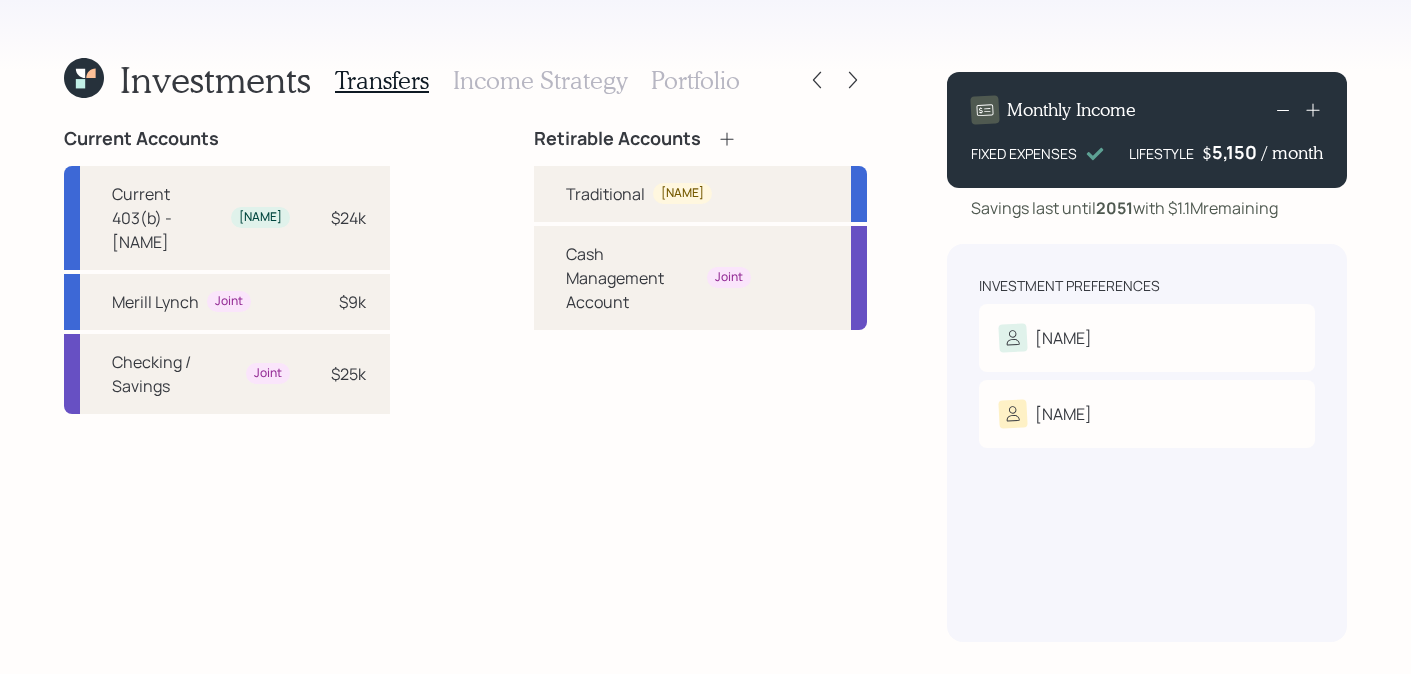 click on "Current Accounts" at bounding box center [227, 139] 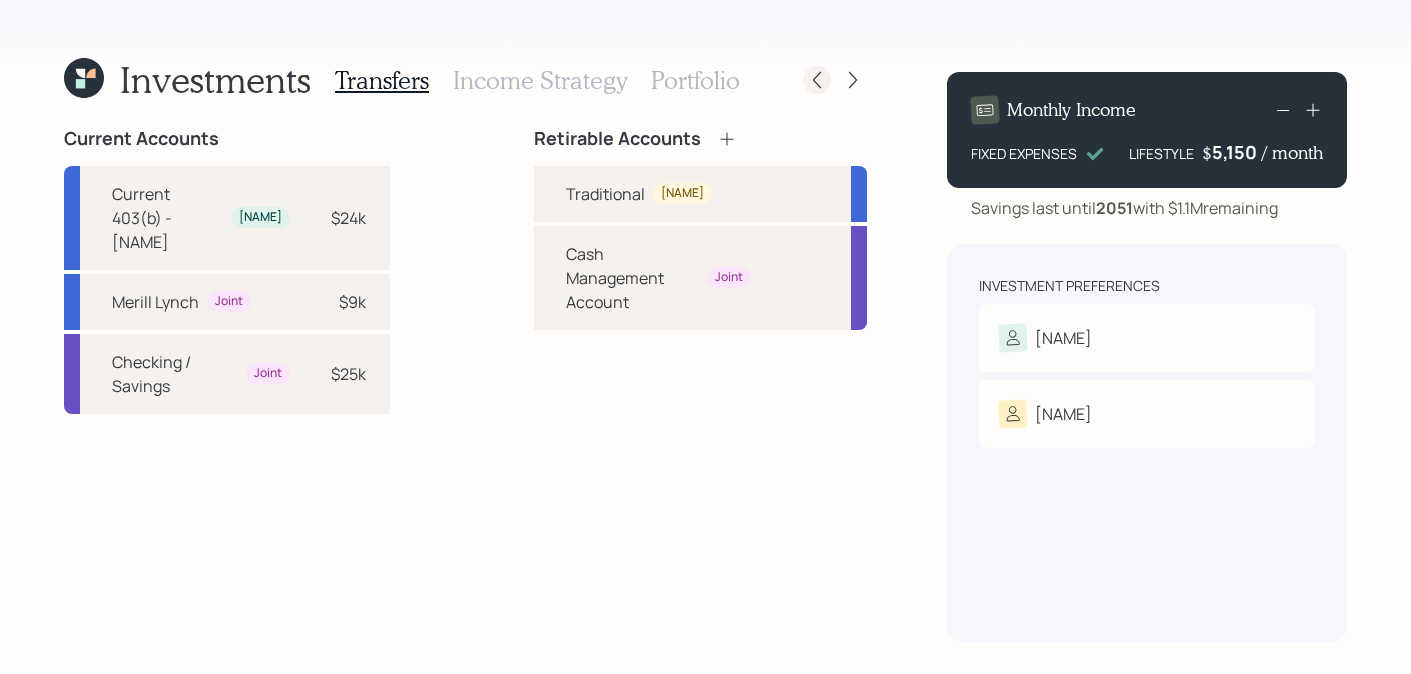 click 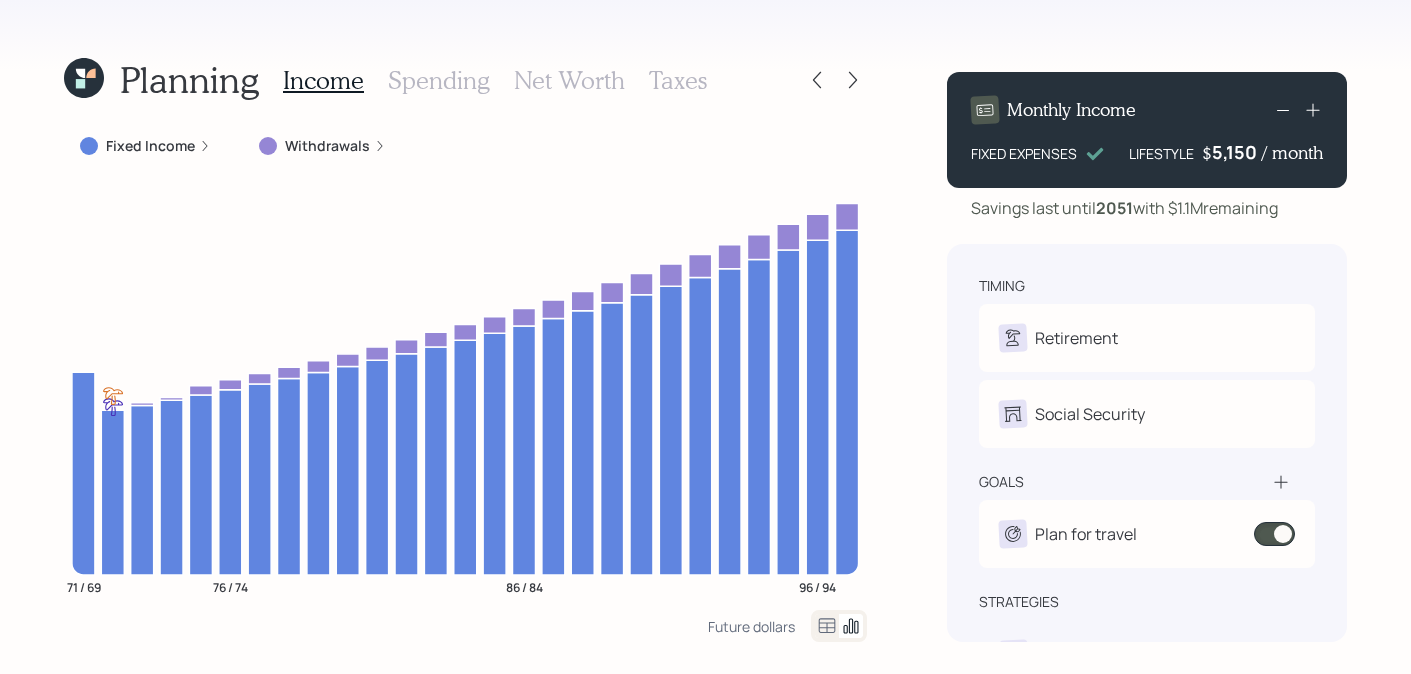 click 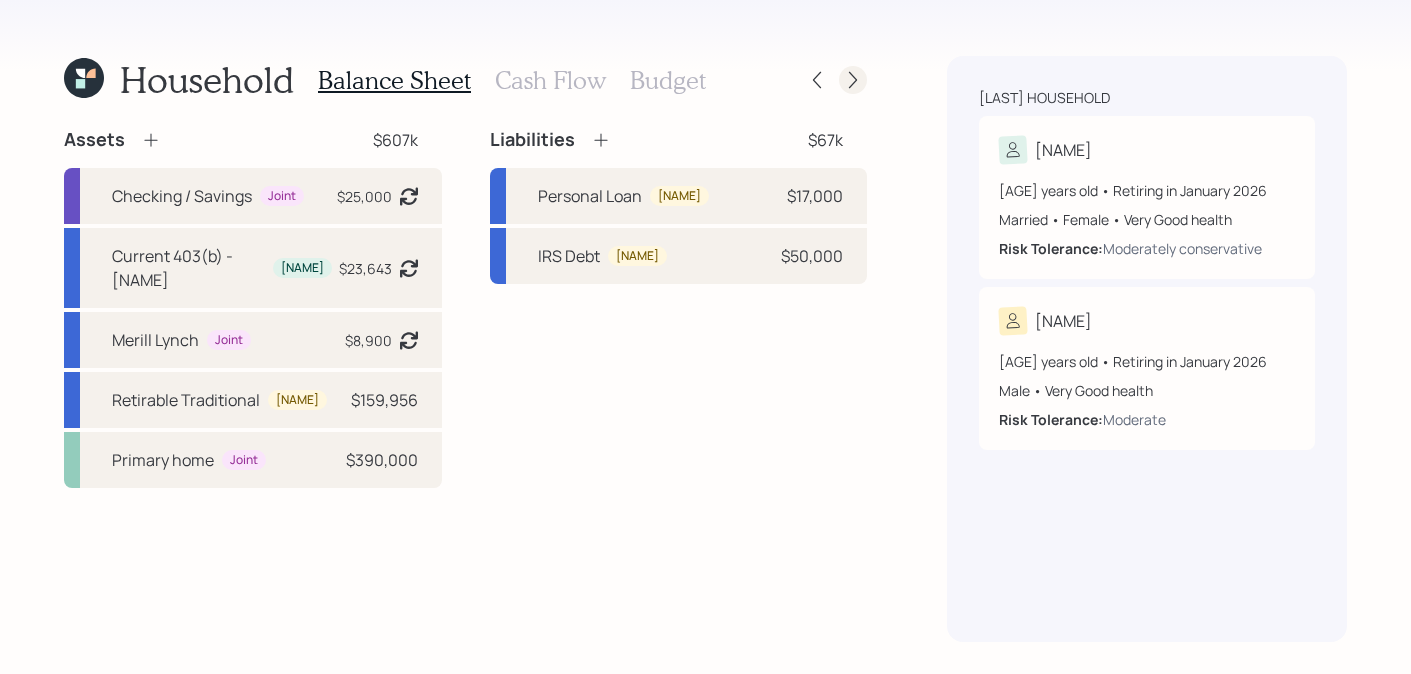 click at bounding box center (853, 80) 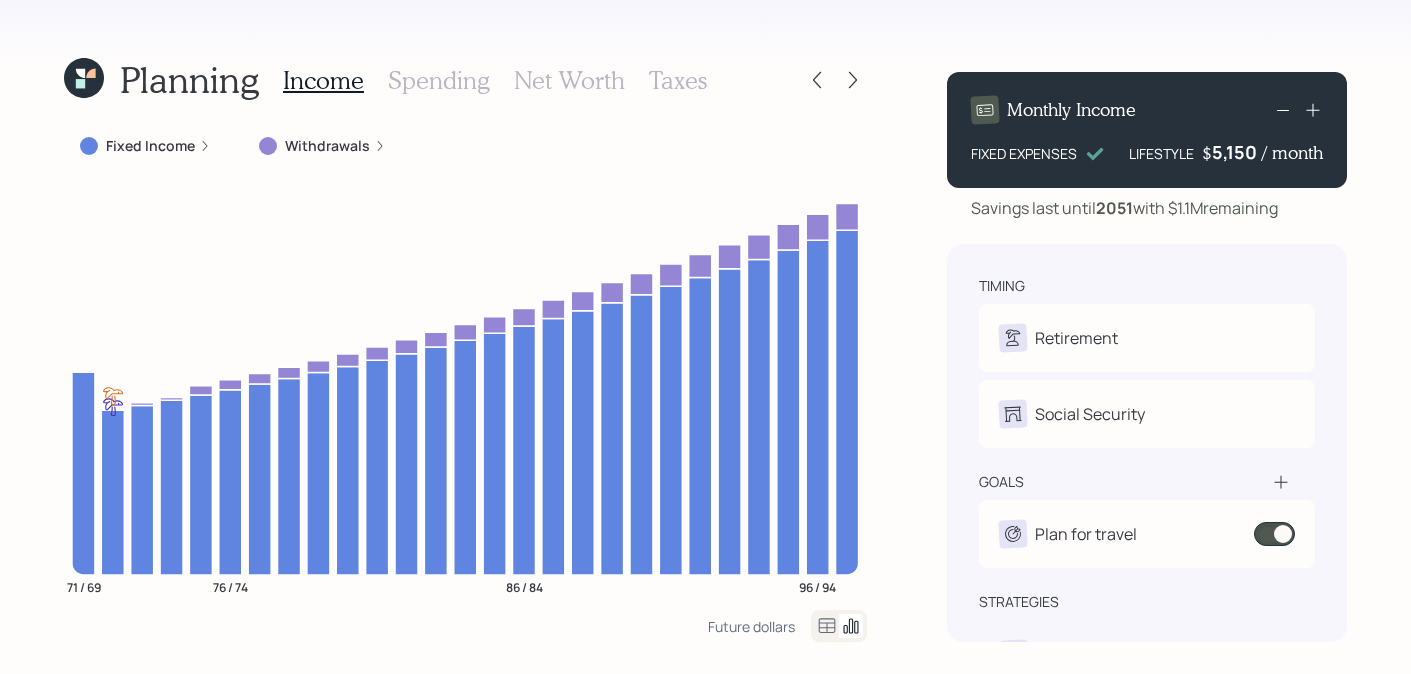 click at bounding box center [853, 80] 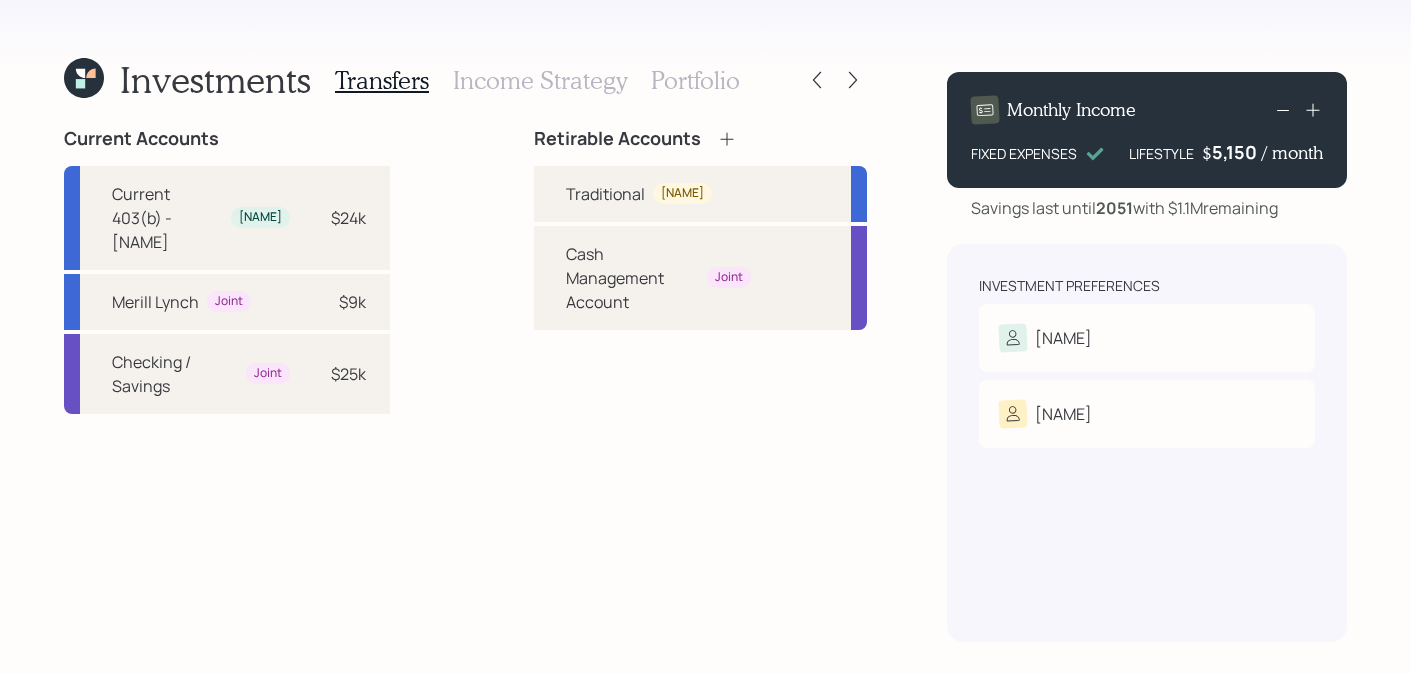 click 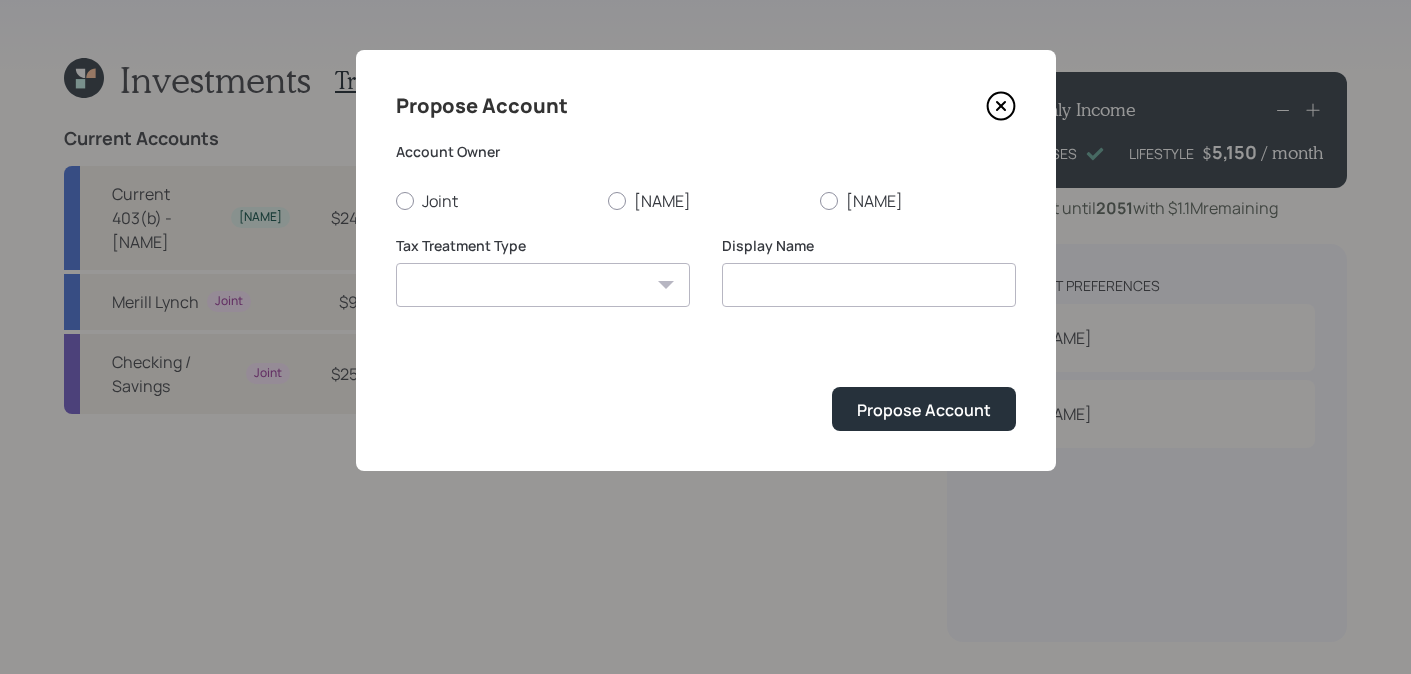 click on "Tax Treatment Type Roth Taxable Traditional" at bounding box center [543, 284] 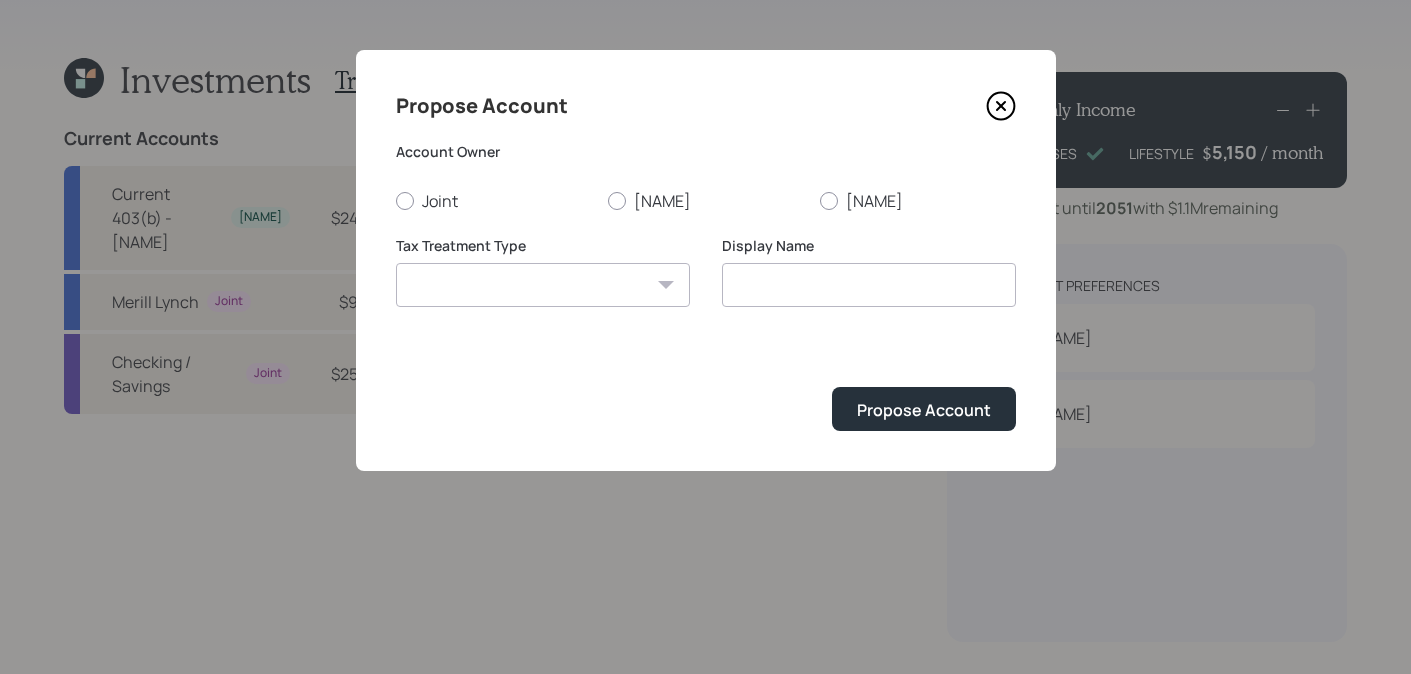 click on "Roth Taxable Traditional" at bounding box center (543, 285) 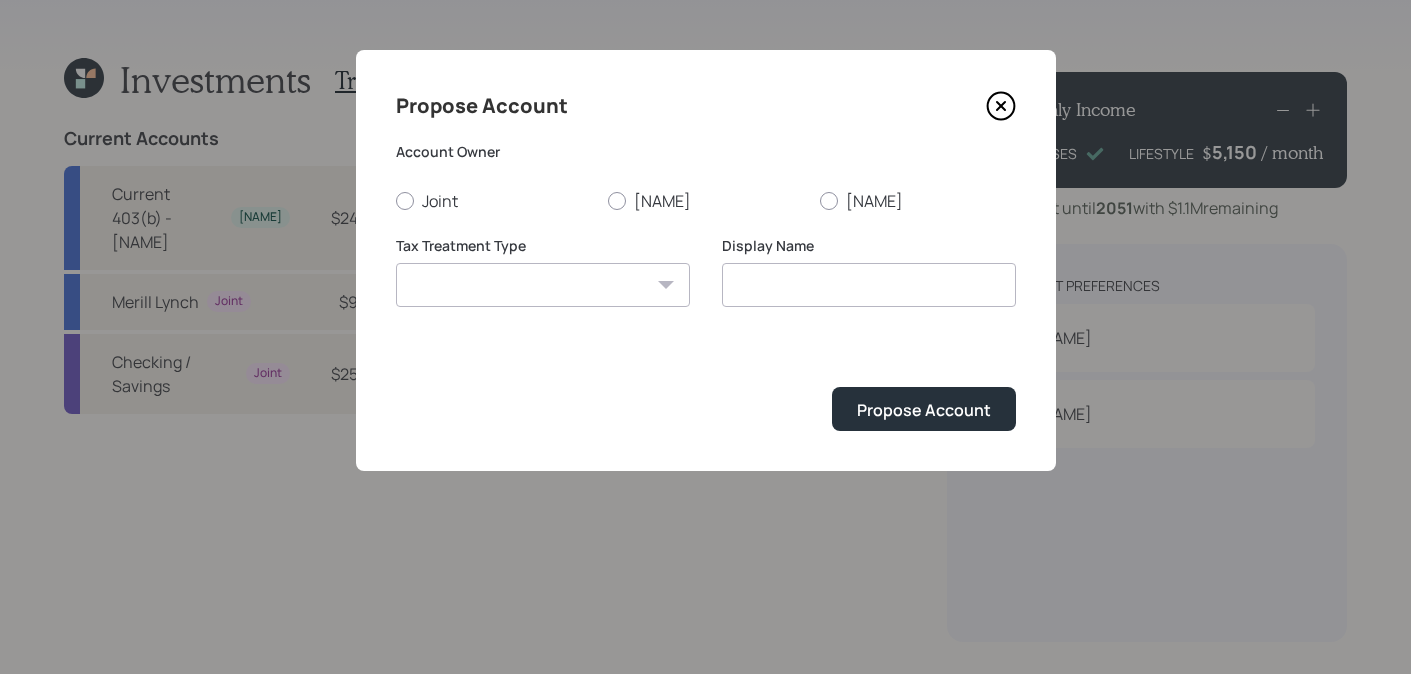 select on "traditional" 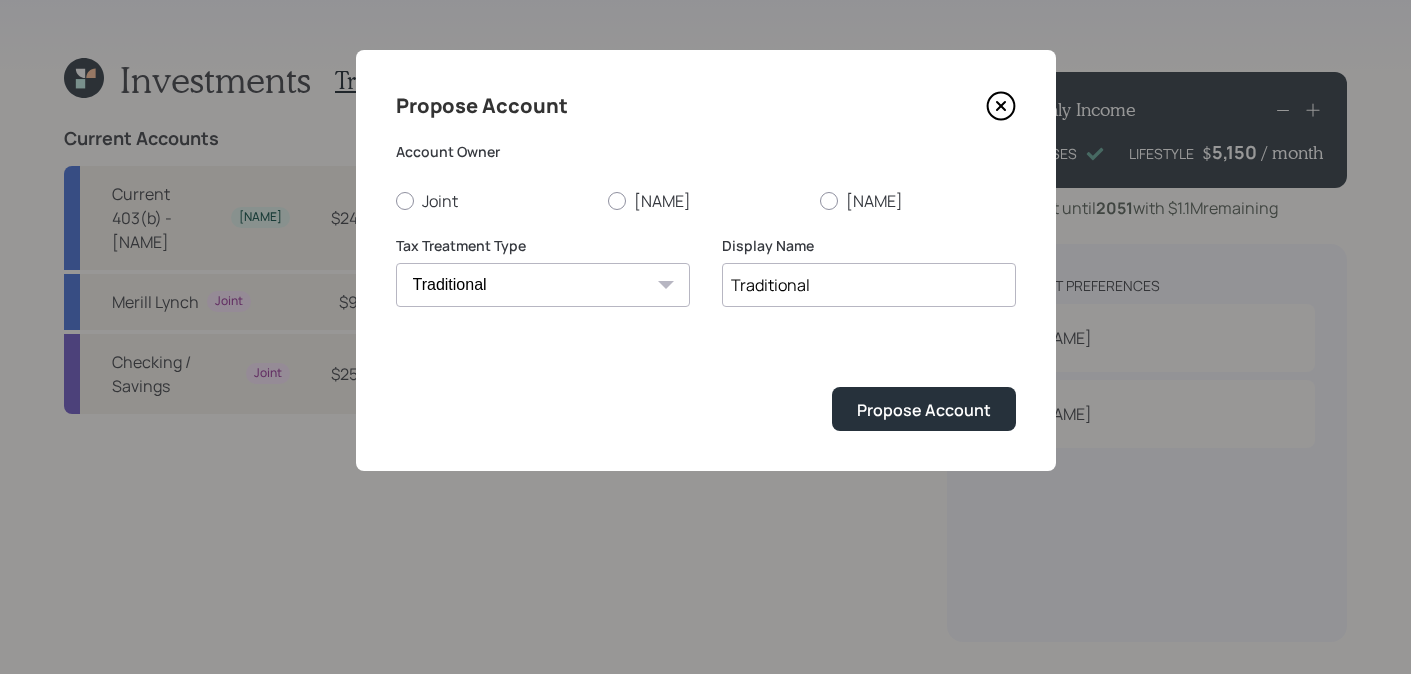drag, startPoint x: 818, startPoint y: 289, endPoint x: 817, endPoint y: 279, distance: 10.049875 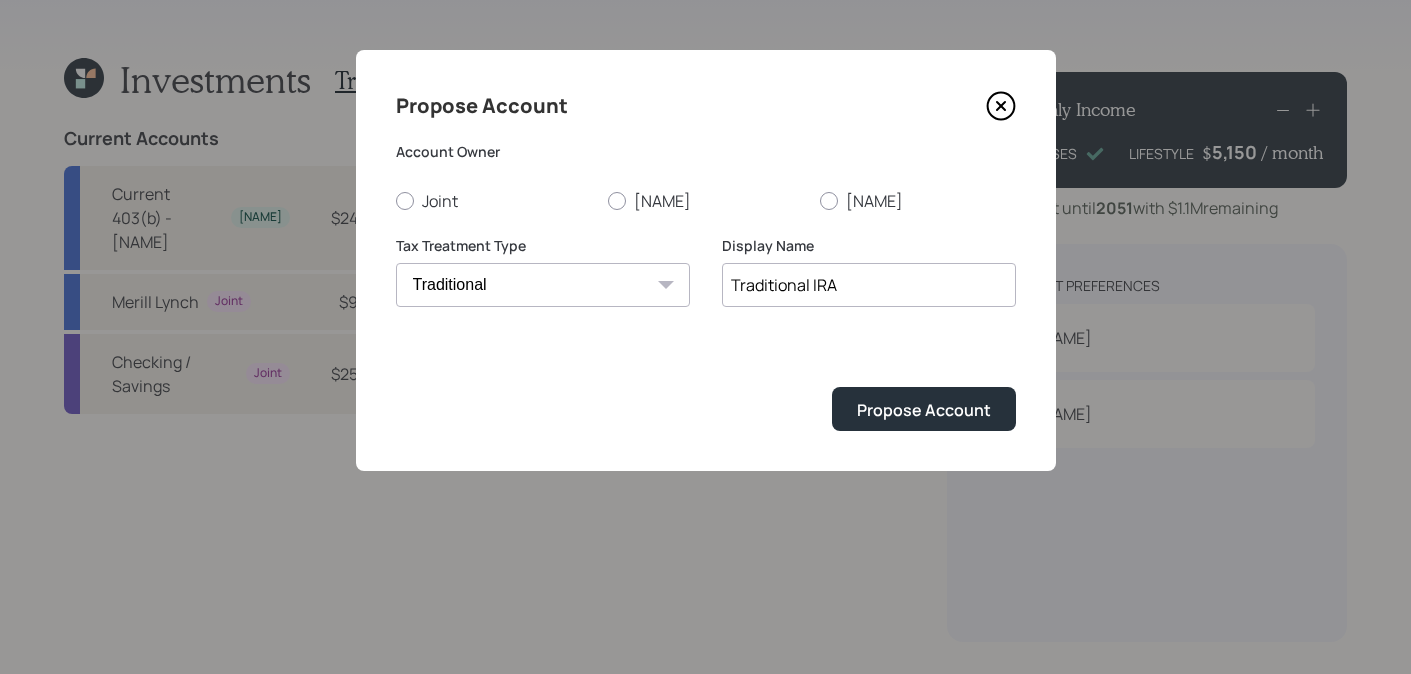 type on "Traditional IRA" 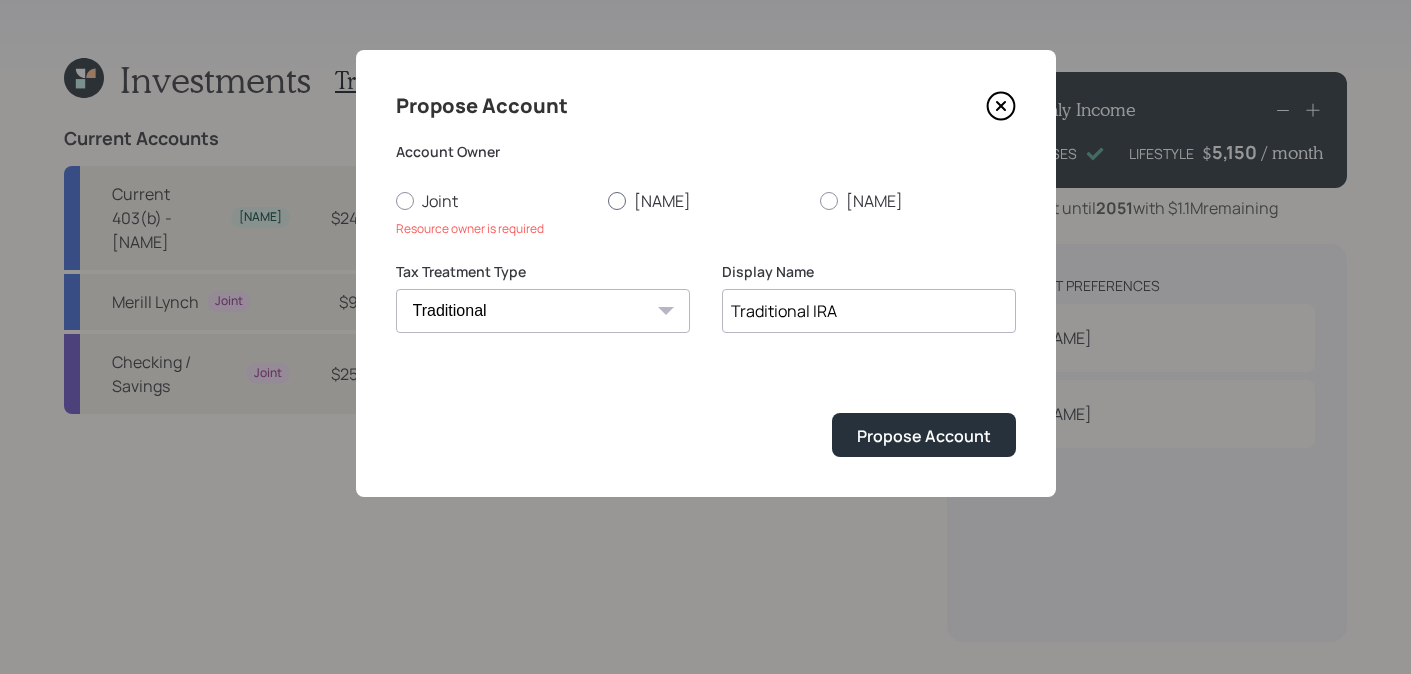 click on "[NAME]" at bounding box center (706, 201) 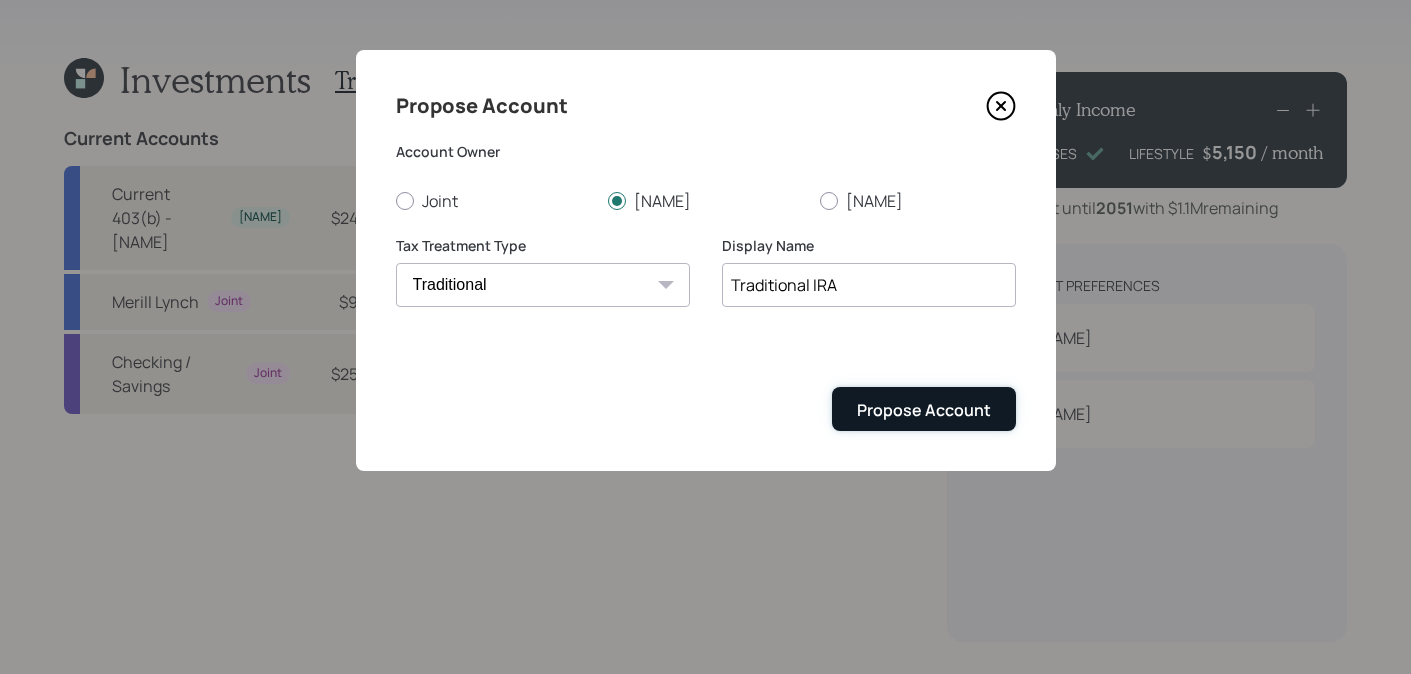 click on "Propose Account" at bounding box center (924, 410) 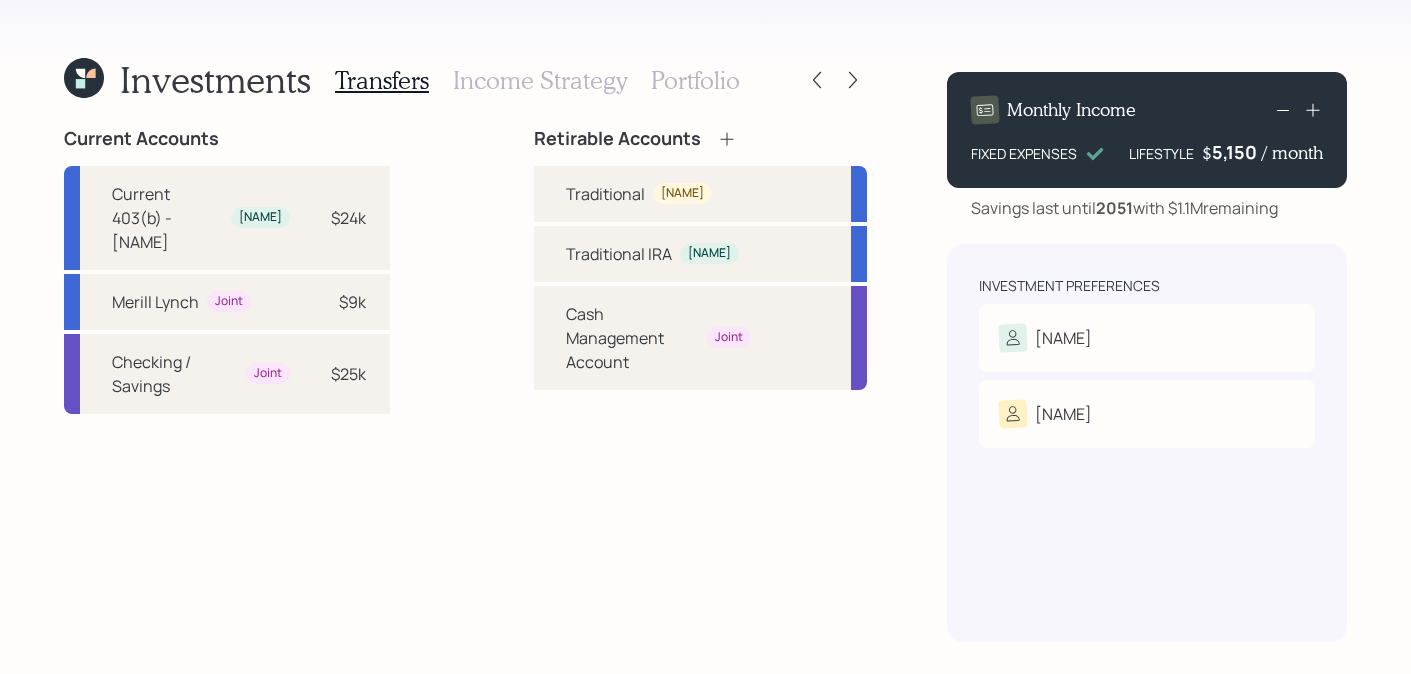 click on "[NAME]" at bounding box center [260, 217] 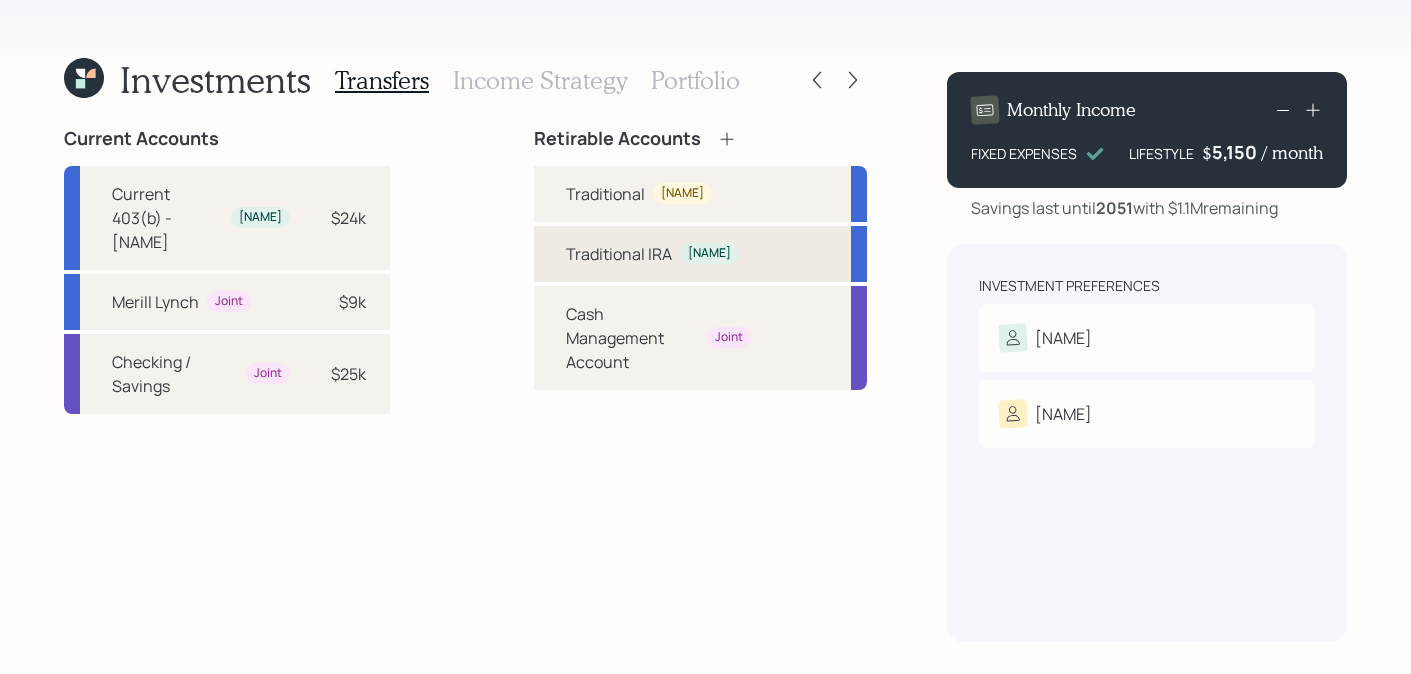 click on "Traditional IRA [NAME]" at bounding box center (700, 254) 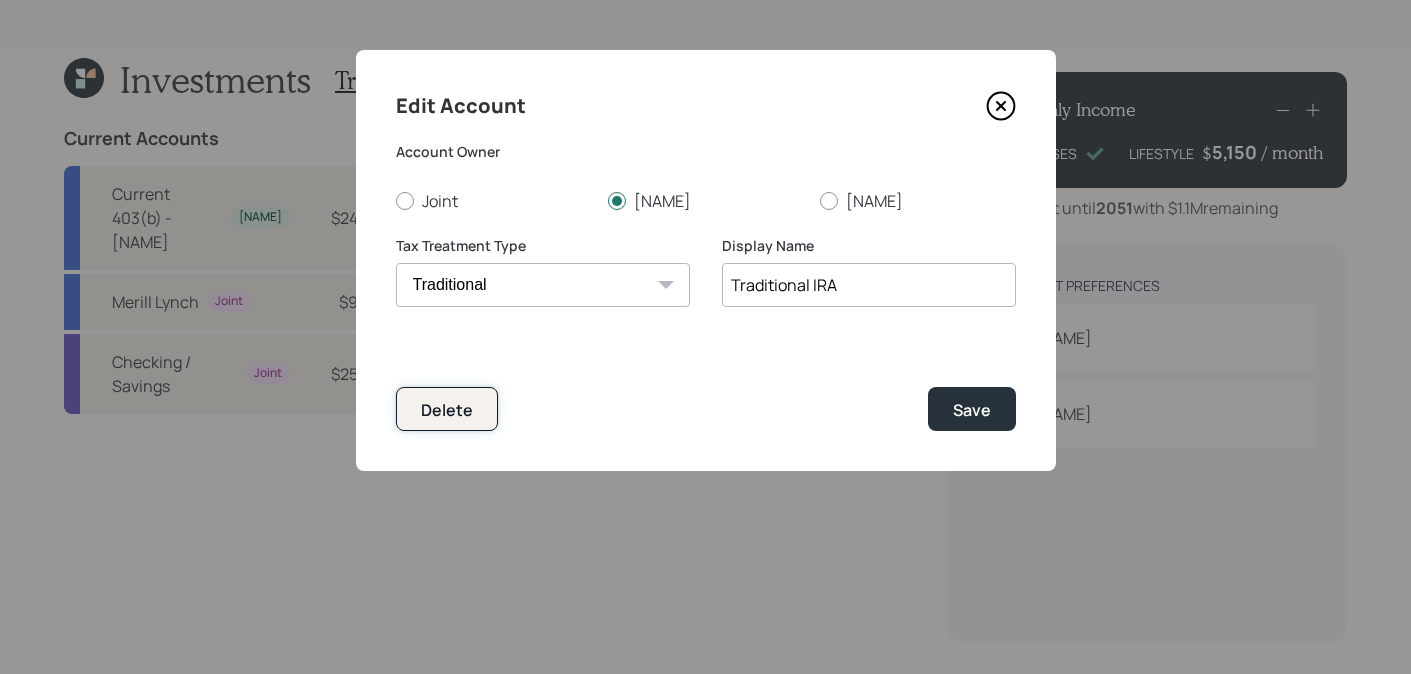 click on "Delete" at bounding box center (447, 408) 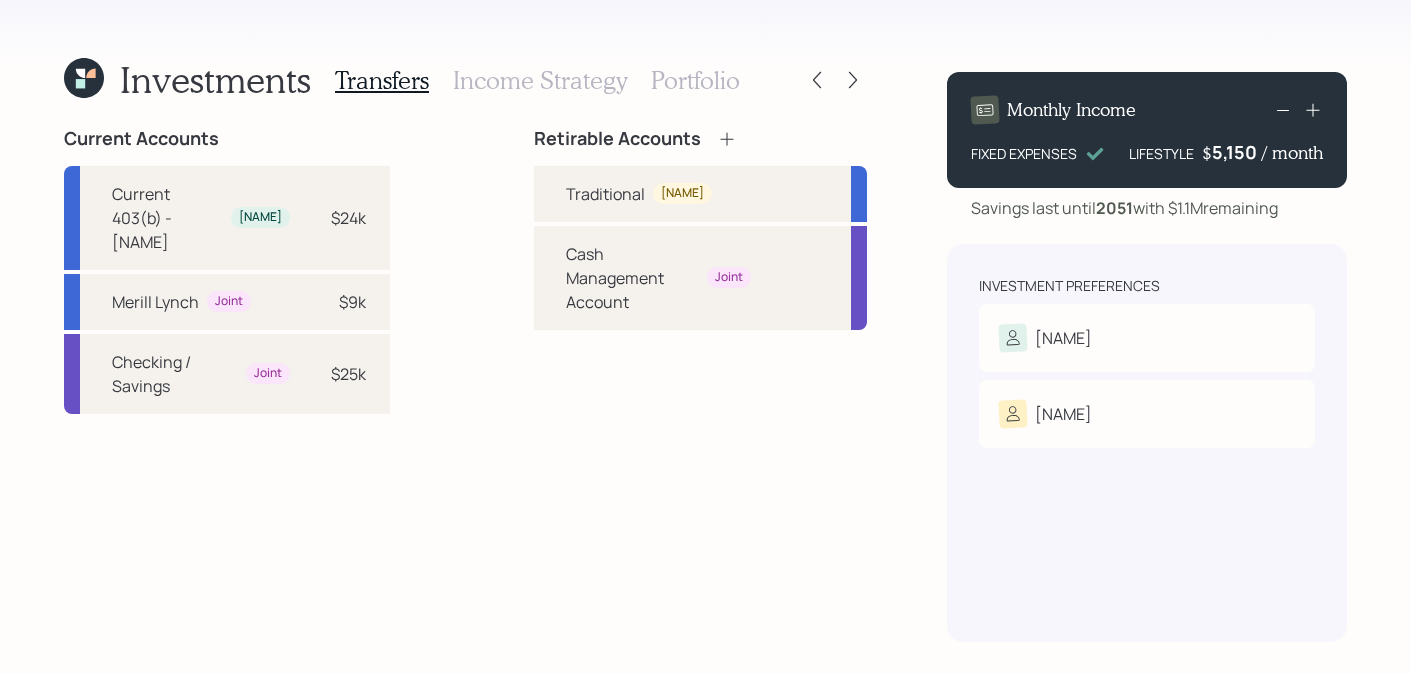 click on "Income Strategy" at bounding box center (540, 80) 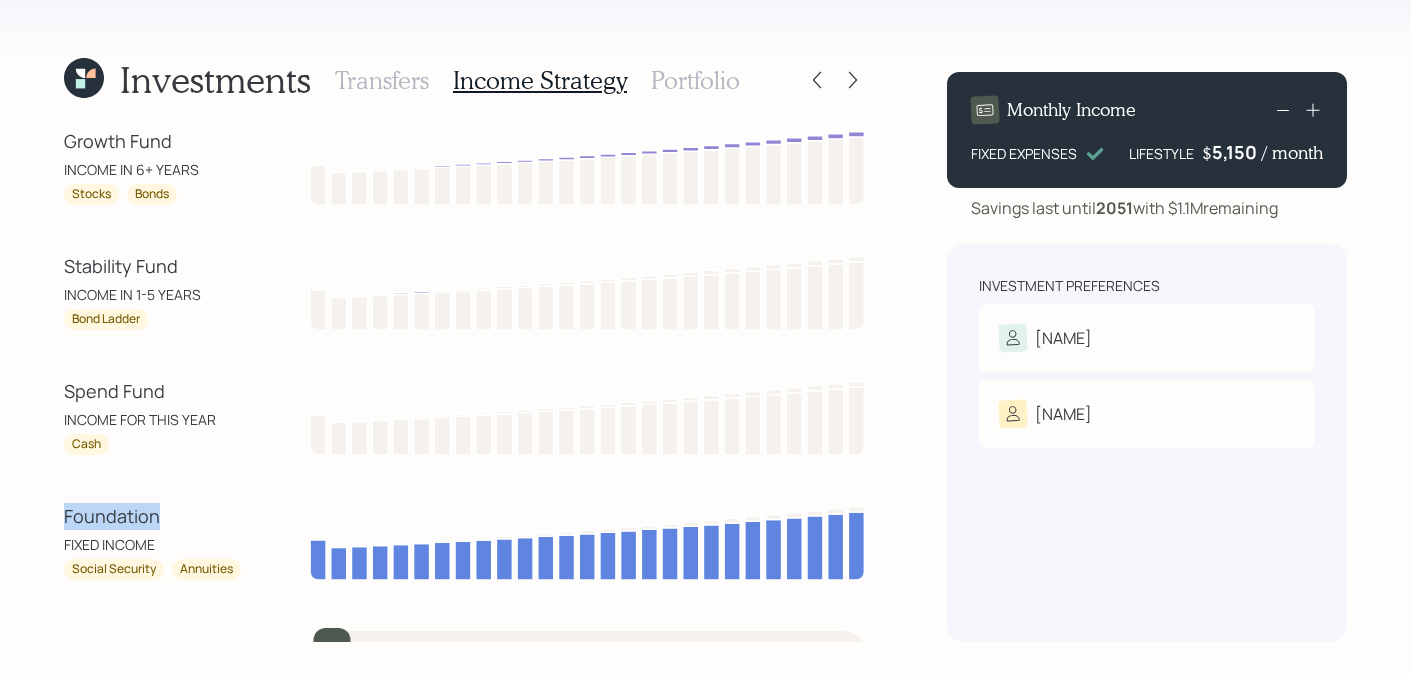 drag, startPoint x: 168, startPoint y: 516, endPoint x: 6, endPoint y: 517, distance: 162.00308 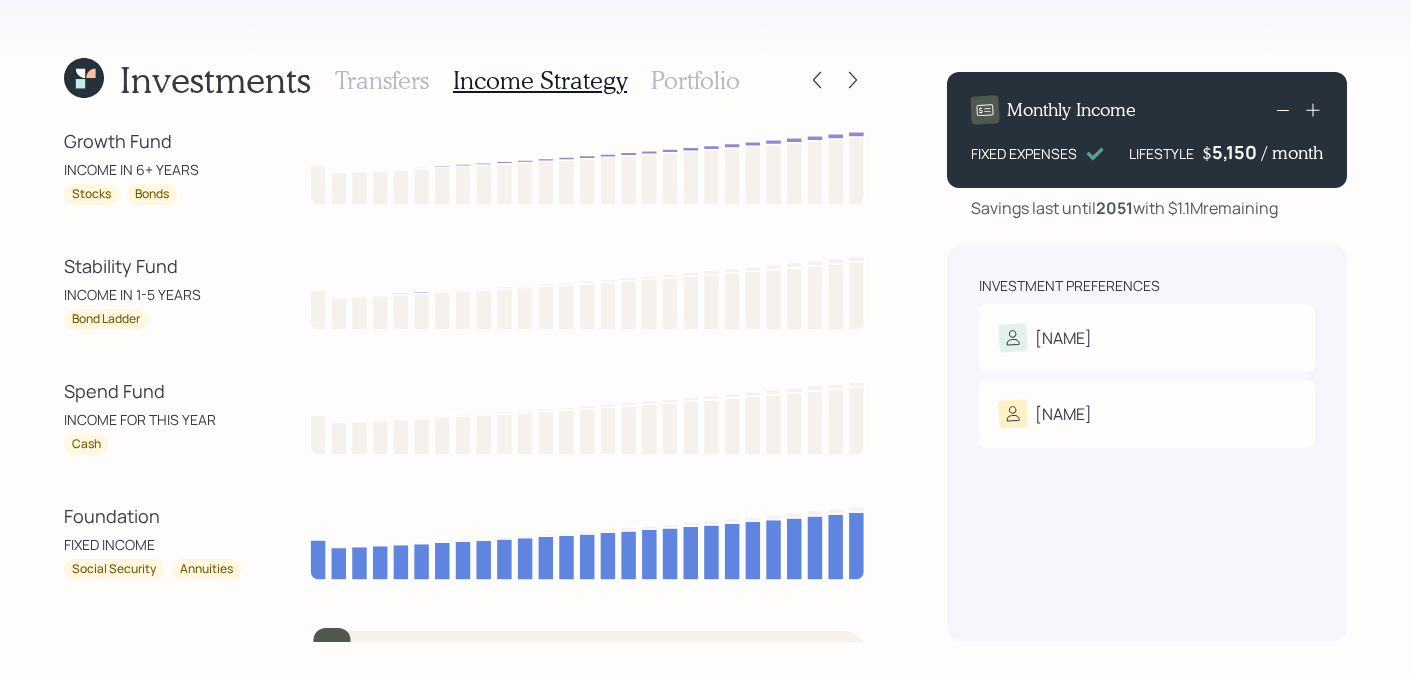 click on "Investment Preferences [NAME] Risk Tolerance:   Moderately conservative [NAME] Risk Tolerance:   Moderate" at bounding box center [1147, 443] 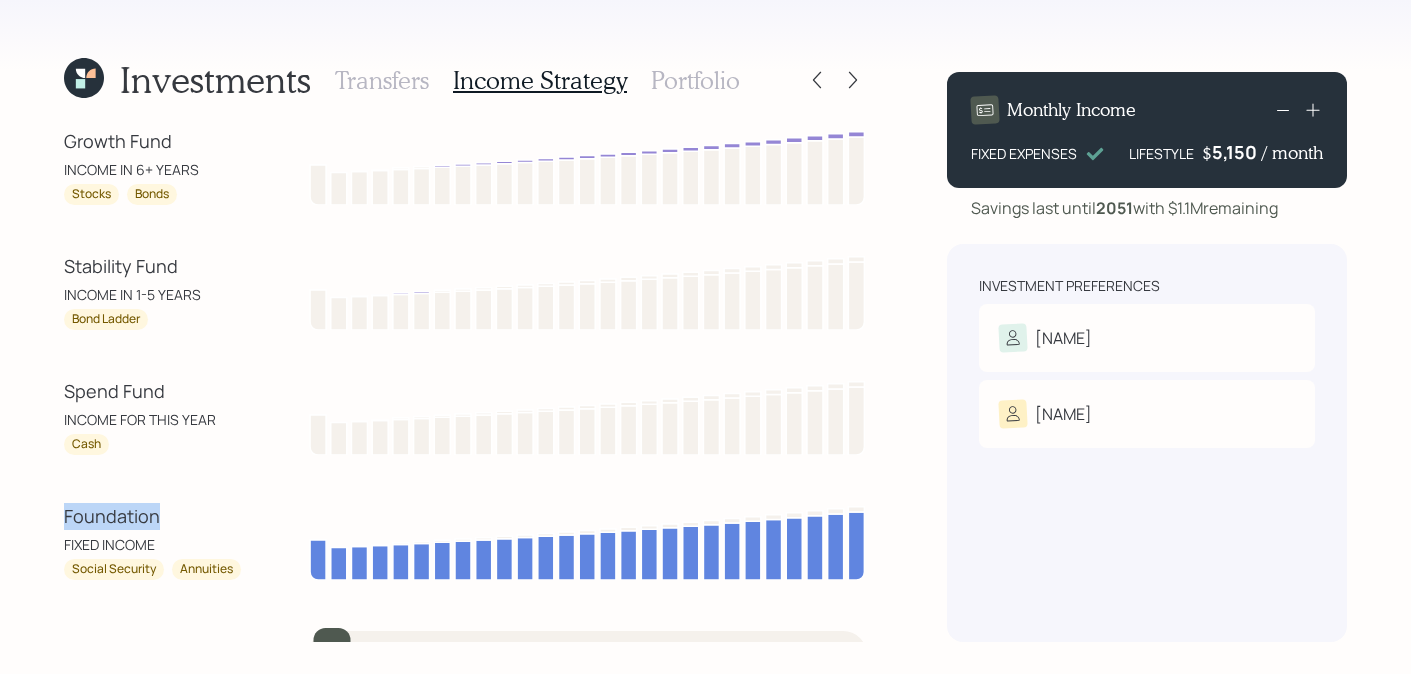 drag, startPoint x: 201, startPoint y: 530, endPoint x: 56, endPoint y: 527, distance: 145.03104 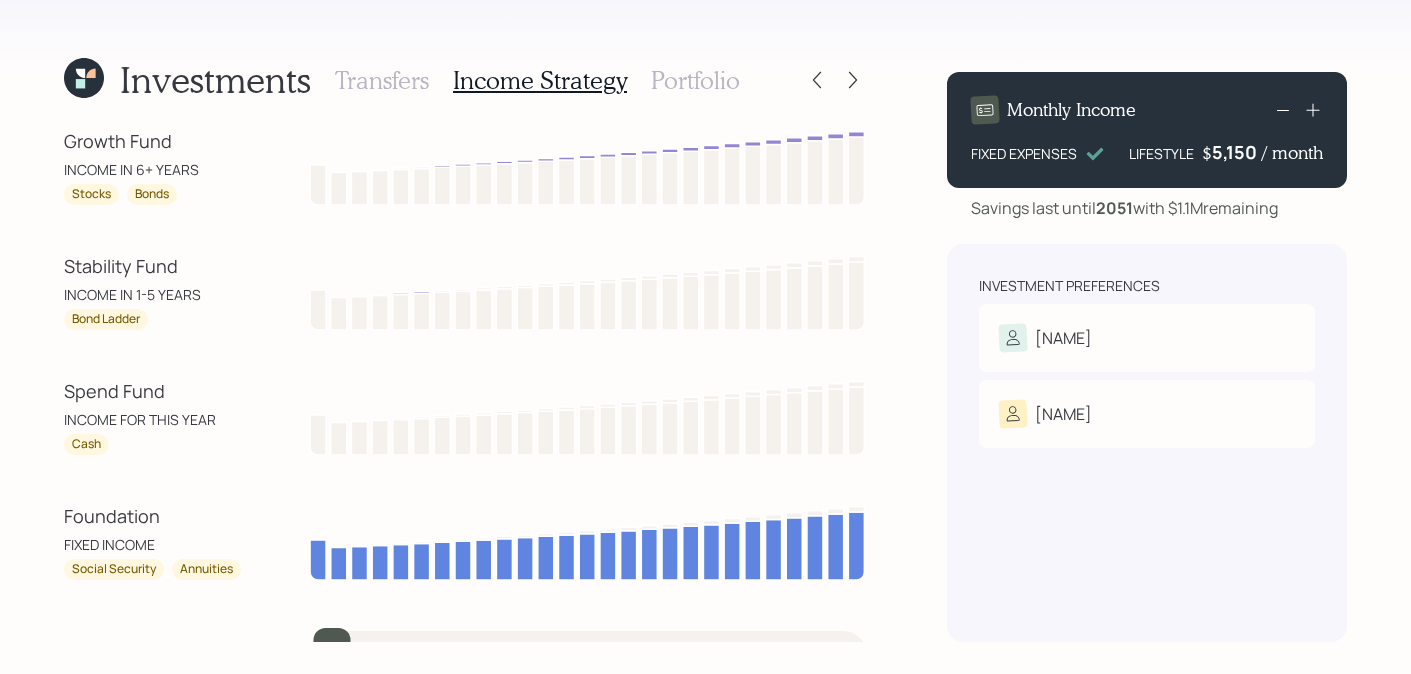 click on "Foundation" at bounding box center [154, 516] 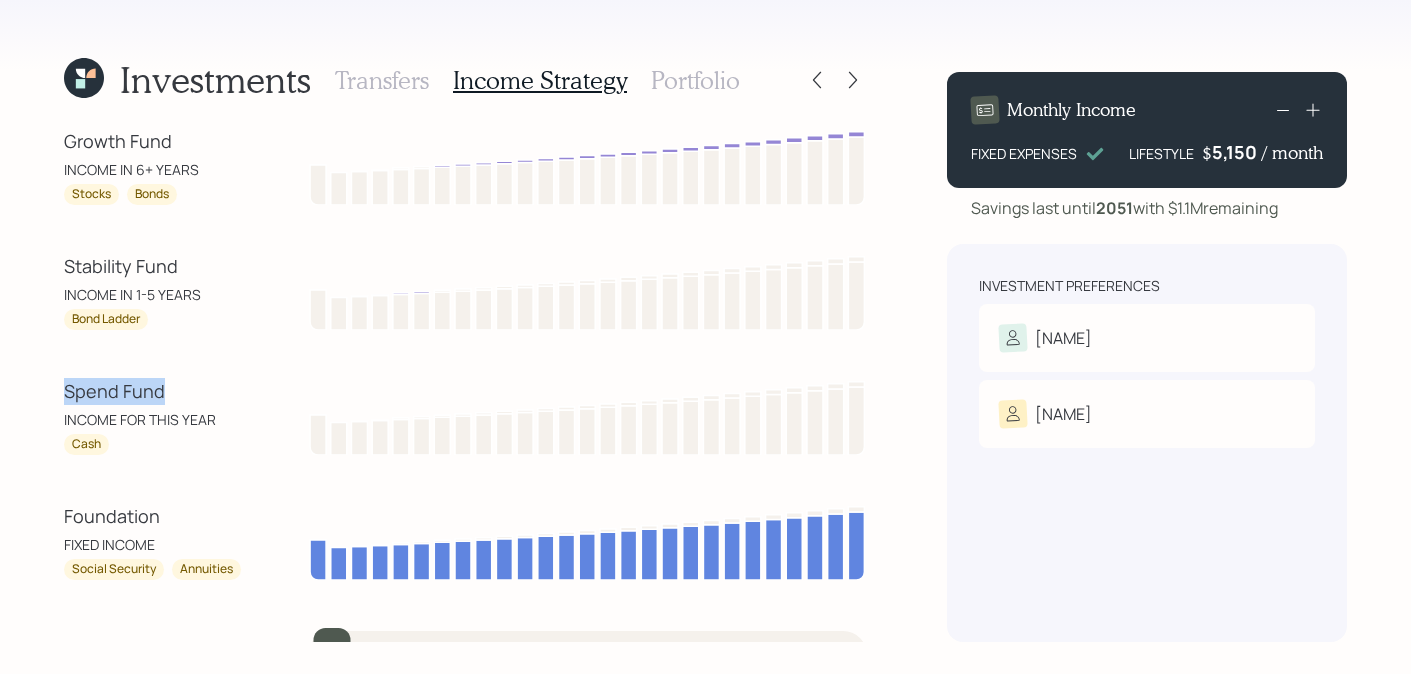 drag, startPoint x: 179, startPoint y: 392, endPoint x: 14, endPoint y: 393, distance: 165.00304 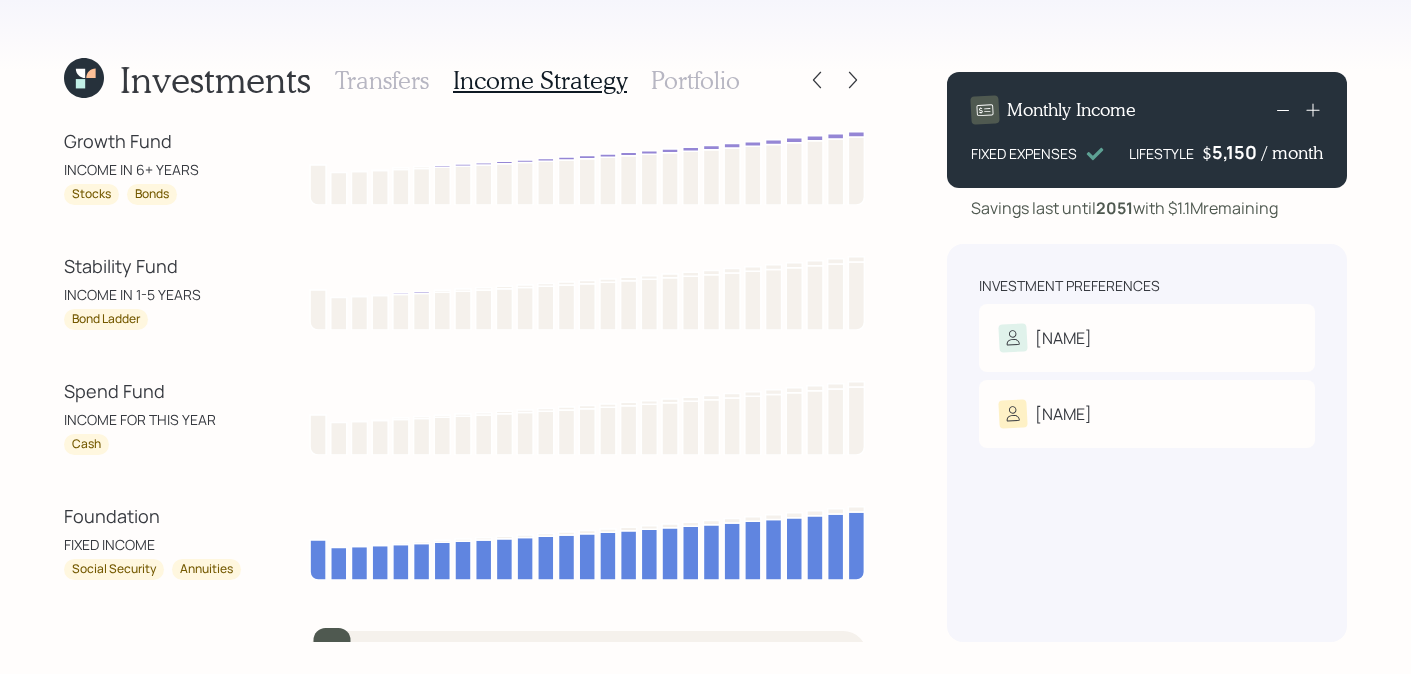 click on "Cash" at bounding box center (154, 444) 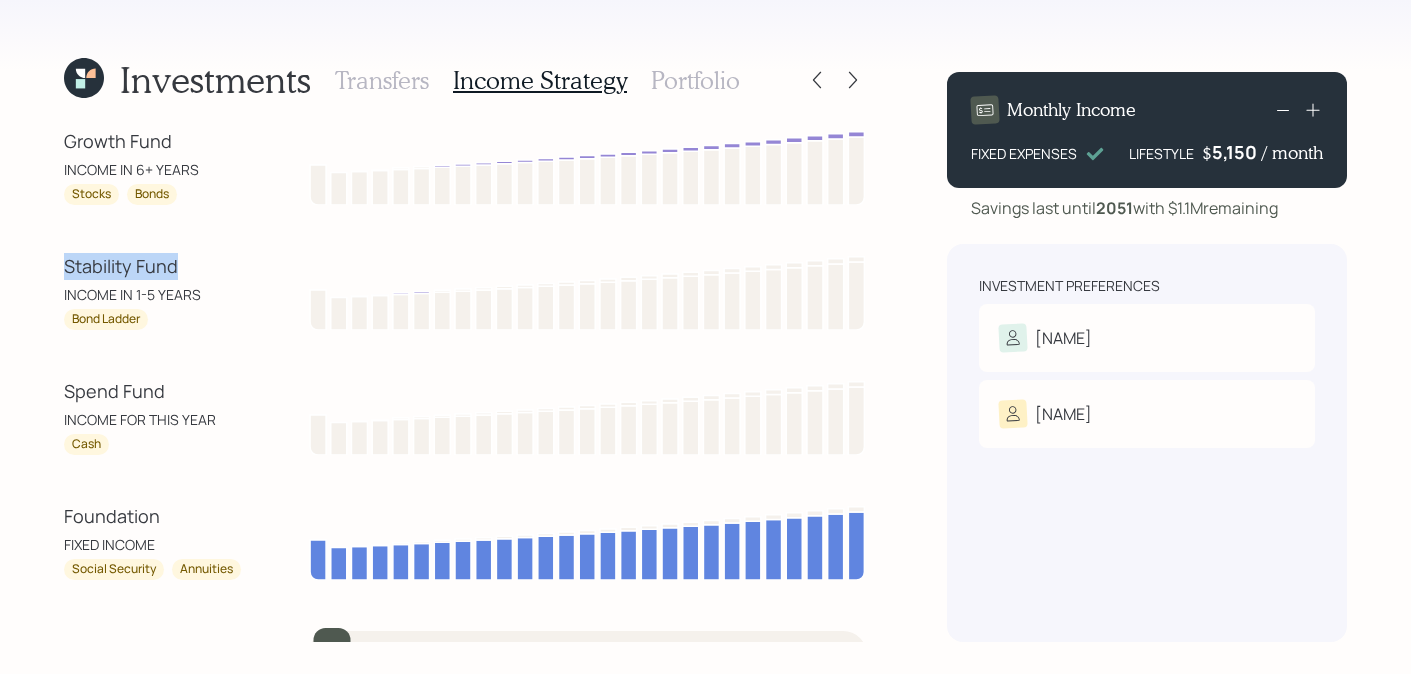 drag, startPoint x: 190, startPoint y: 272, endPoint x: 26, endPoint y: 272, distance: 164 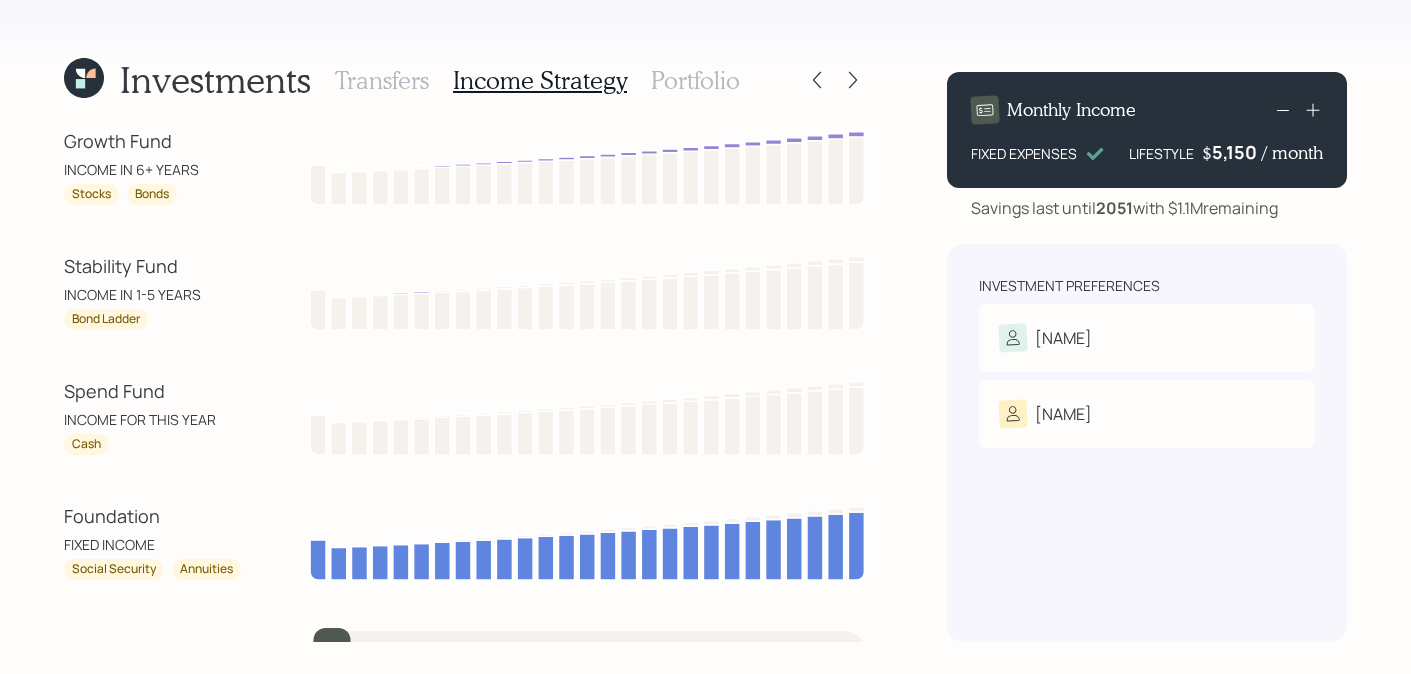 click on "Growth Fund" at bounding box center [154, 141] 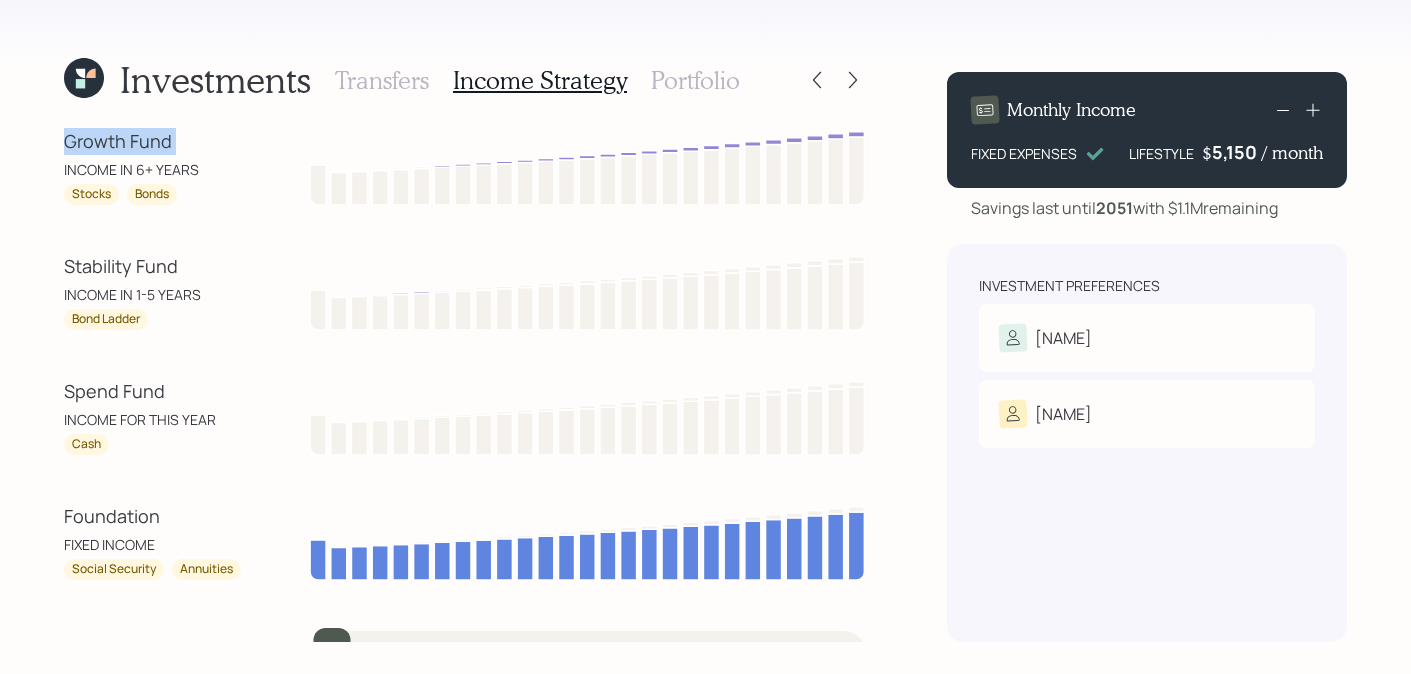 drag, startPoint x: 181, startPoint y: 145, endPoint x: 69, endPoint y: 146, distance: 112.00446 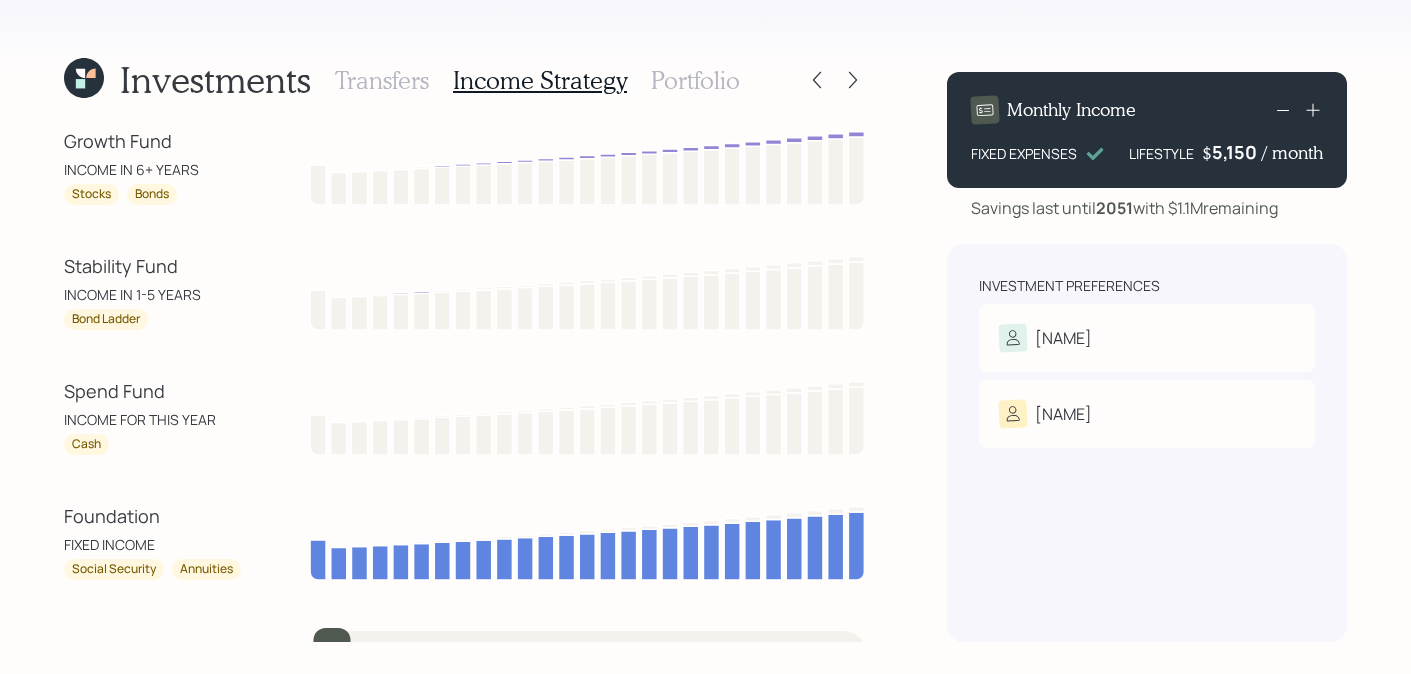 click on "Growth Fund INCOME IN 6+ YEARS Stocks Bonds Stability Fund INCOME IN 1-5 YEARS Bond Ladder Spend Fund INCOME FOR THIS YEAR Cash Foundation FIXED INCOME Social Security Annuities 2025 2029 2033 2037 2041 2045 2049 2051" at bounding box center (465, 385) 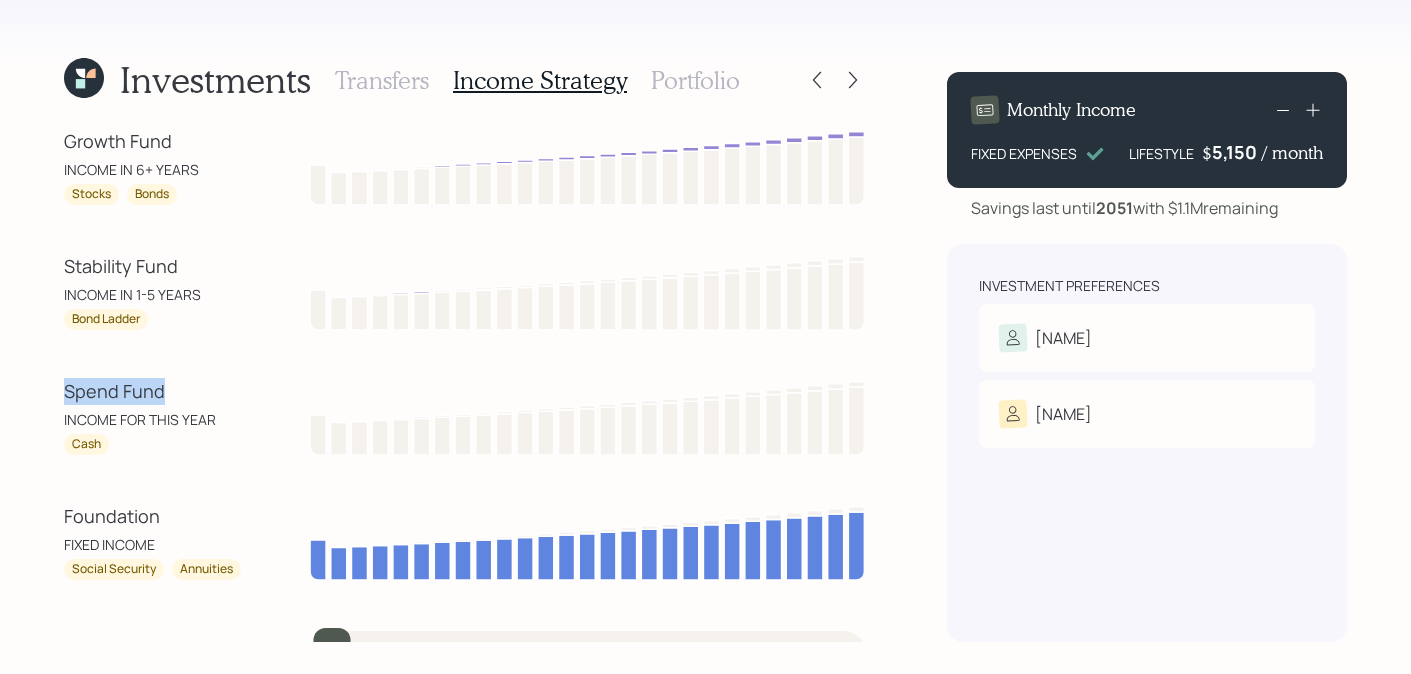 drag, startPoint x: 181, startPoint y: 391, endPoint x: 42, endPoint y: 391, distance: 139 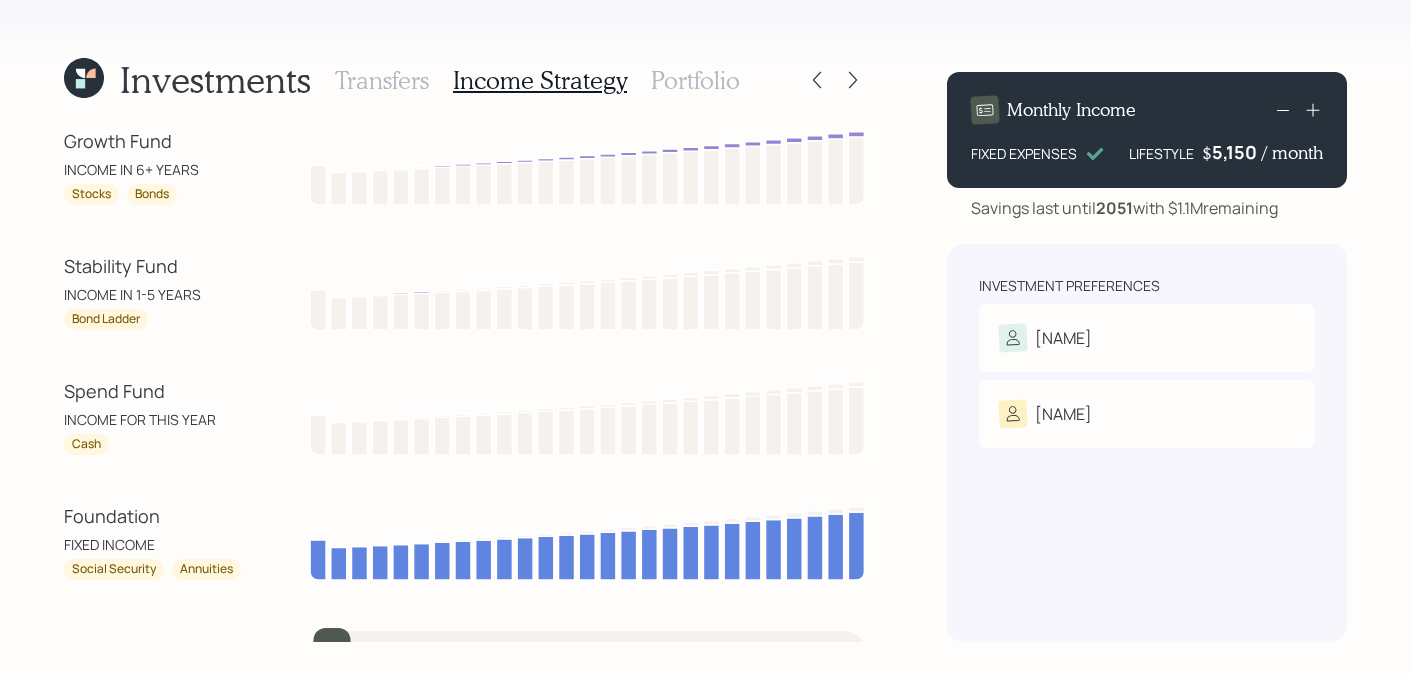 click on "Spend Fund INCOME FOR THIS YEAR Cash" at bounding box center [154, 416] 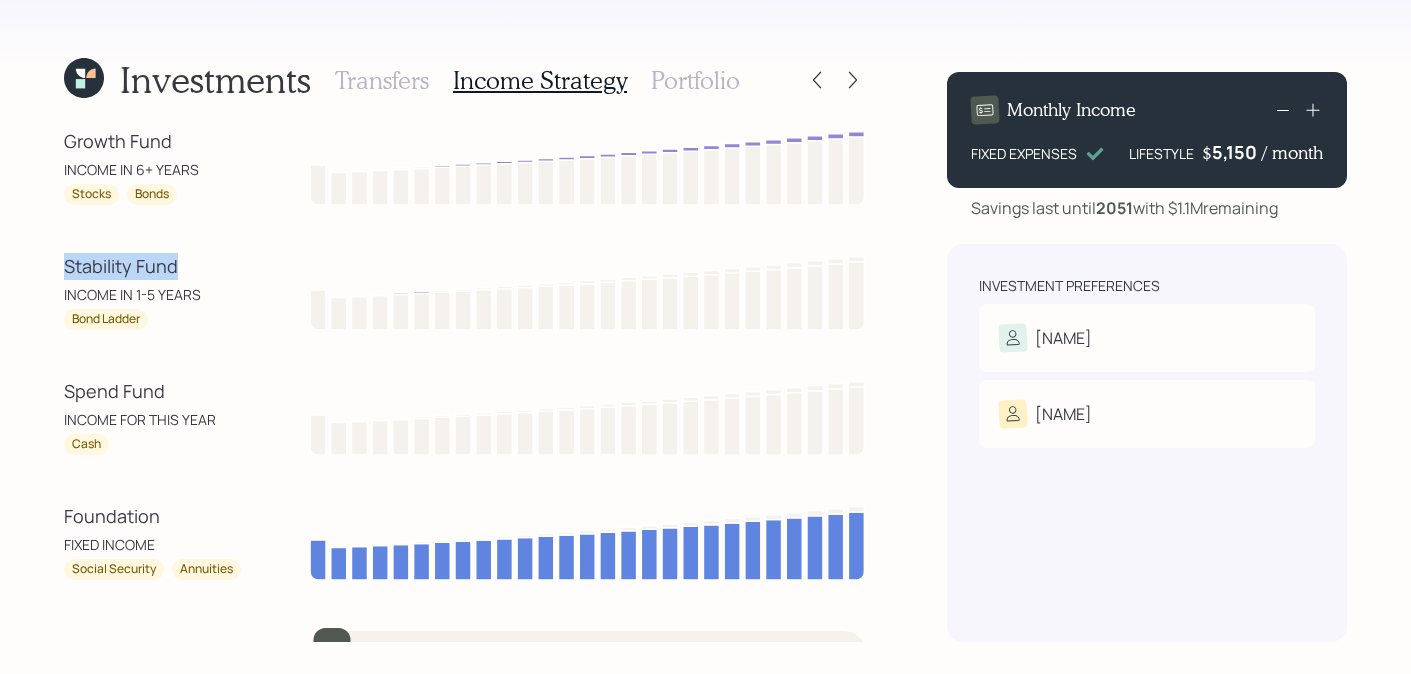 drag, startPoint x: 190, startPoint y: 267, endPoint x: 52, endPoint y: 266, distance: 138.00362 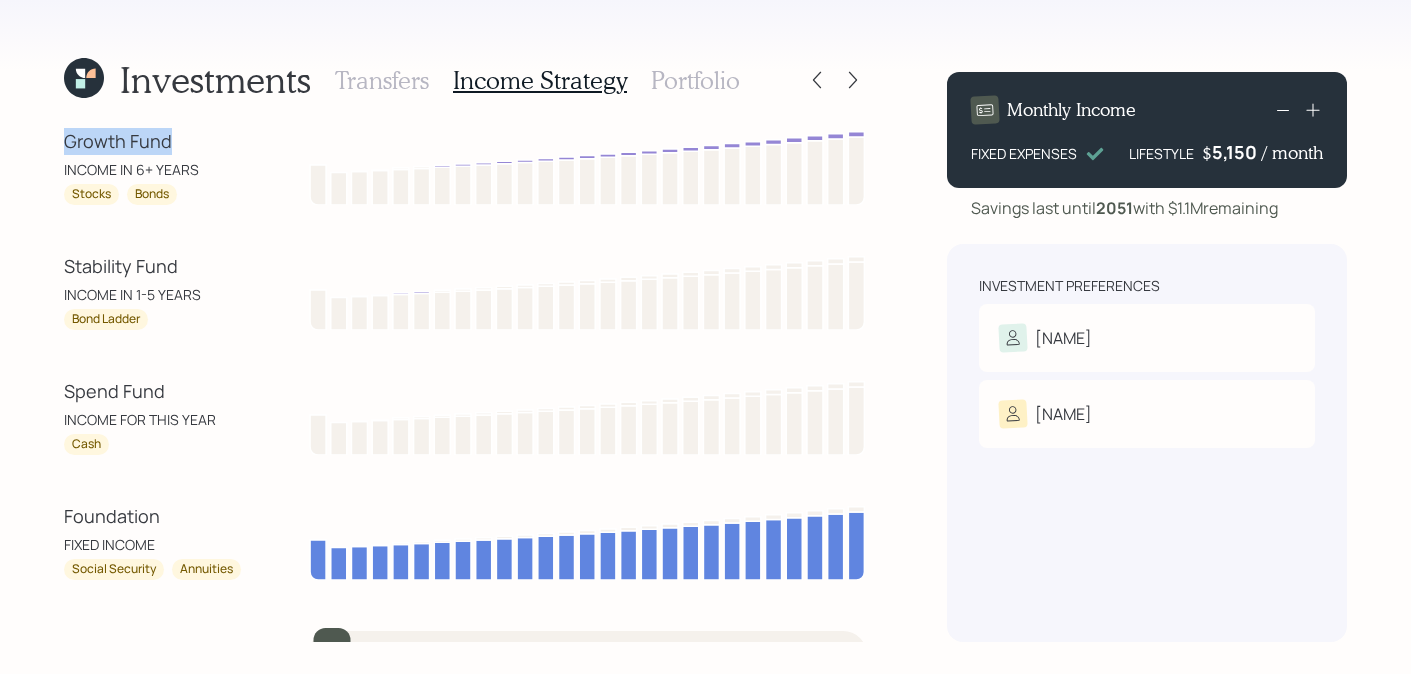drag, startPoint x: 197, startPoint y: 151, endPoint x: 49, endPoint y: 151, distance: 148 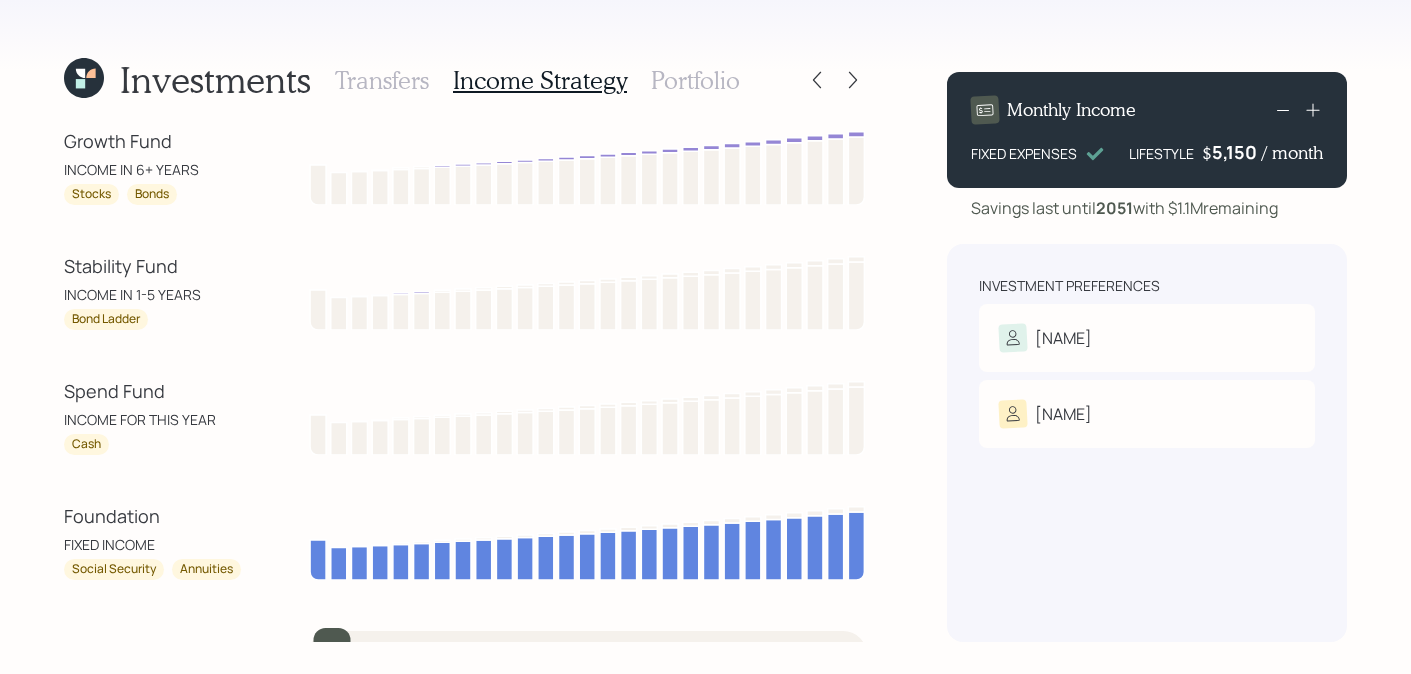 click on "Portfolio" at bounding box center [695, 80] 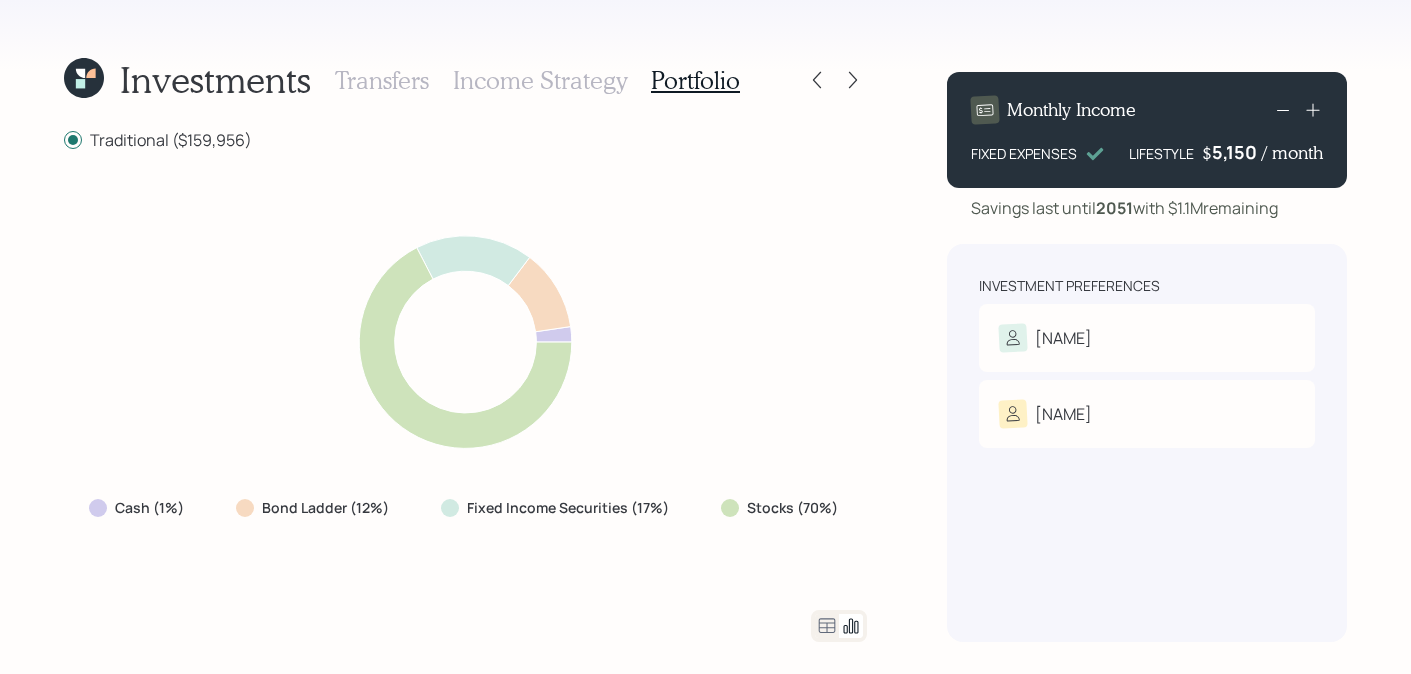 click 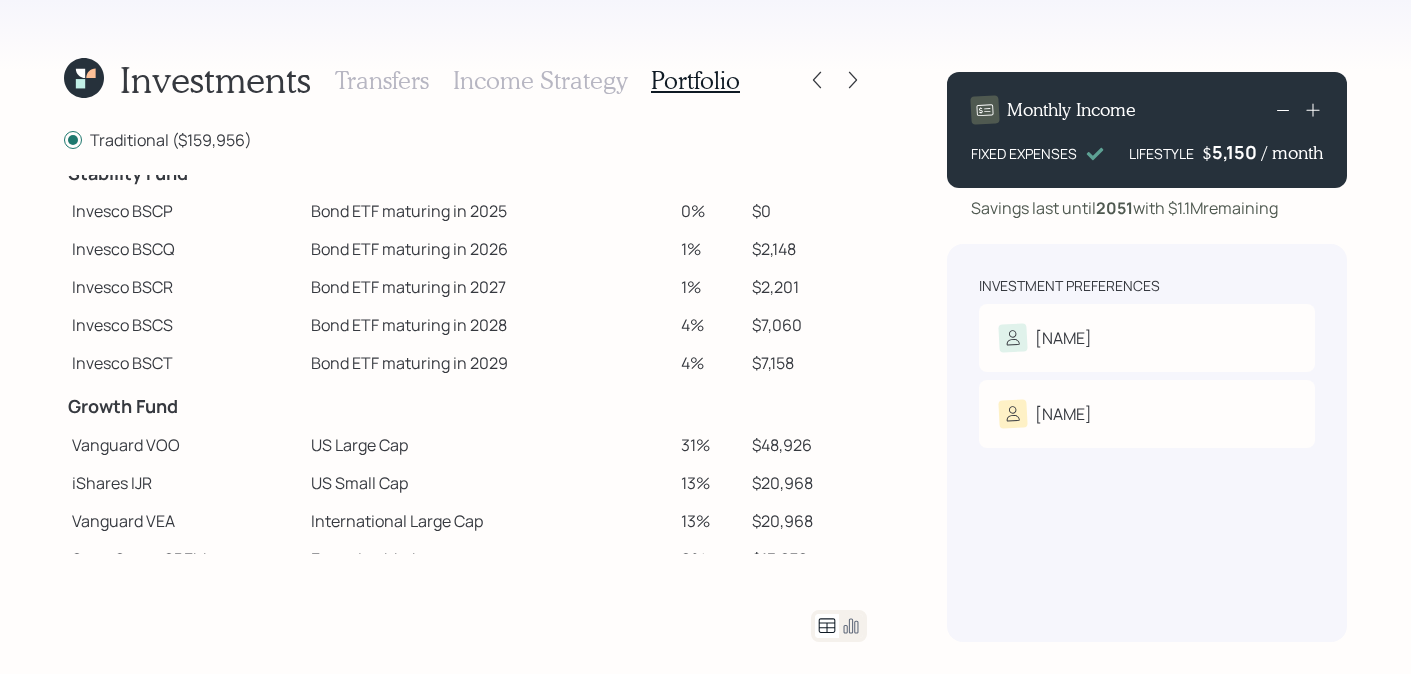 scroll, scrollTop: 87, scrollLeft: 0, axis: vertical 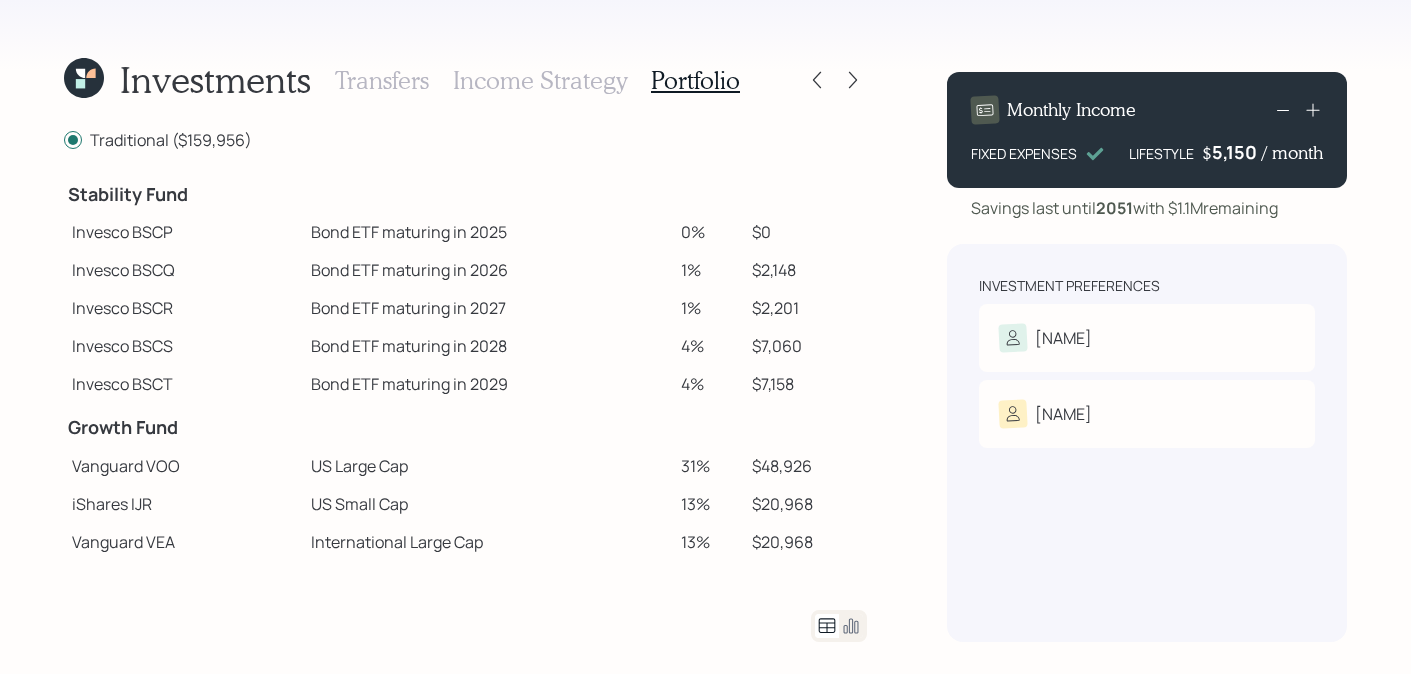 click on "Income Strategy" at bounding box center [540, 80] 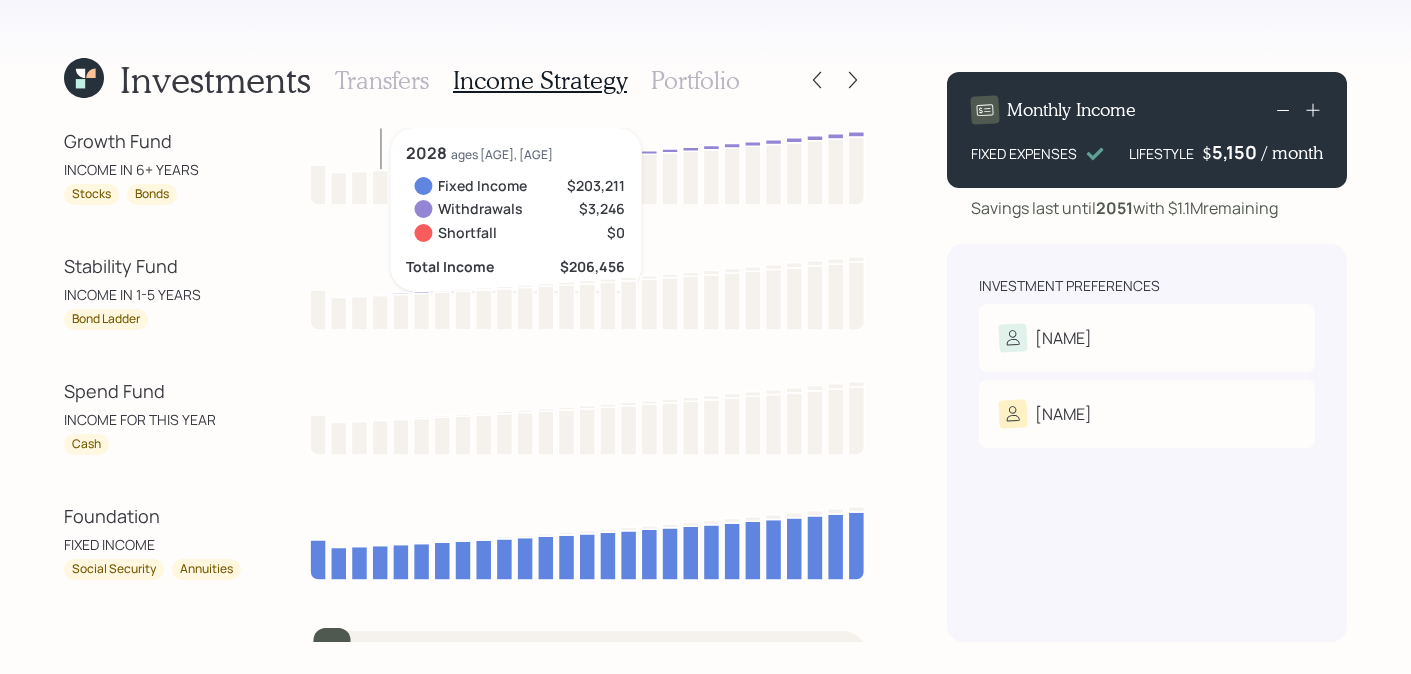 click on "Spend Fund" at bounding box center (154, 391) 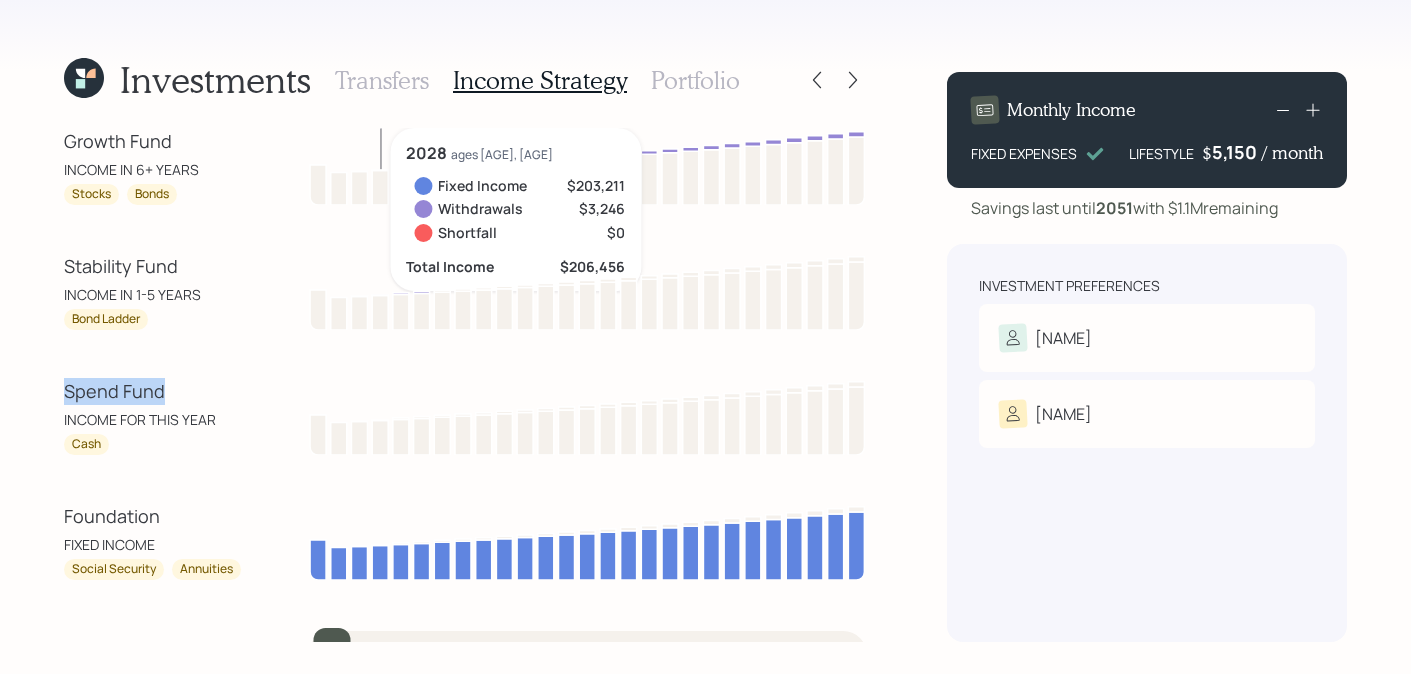 drag, startPoint x: 167, startPoint y: 385, endPoint x: 25, endPoint y: 385, distance: 142 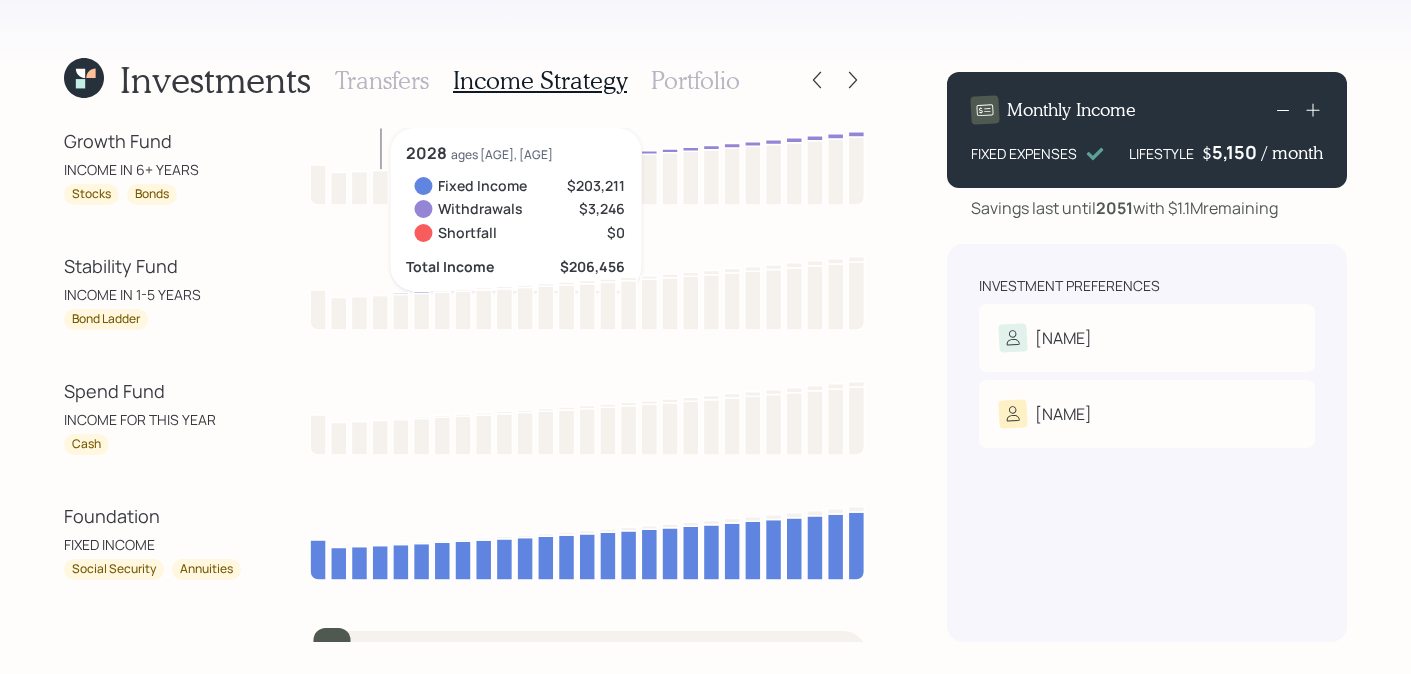 click on "Portfolio" at bounding box center [695, 80] 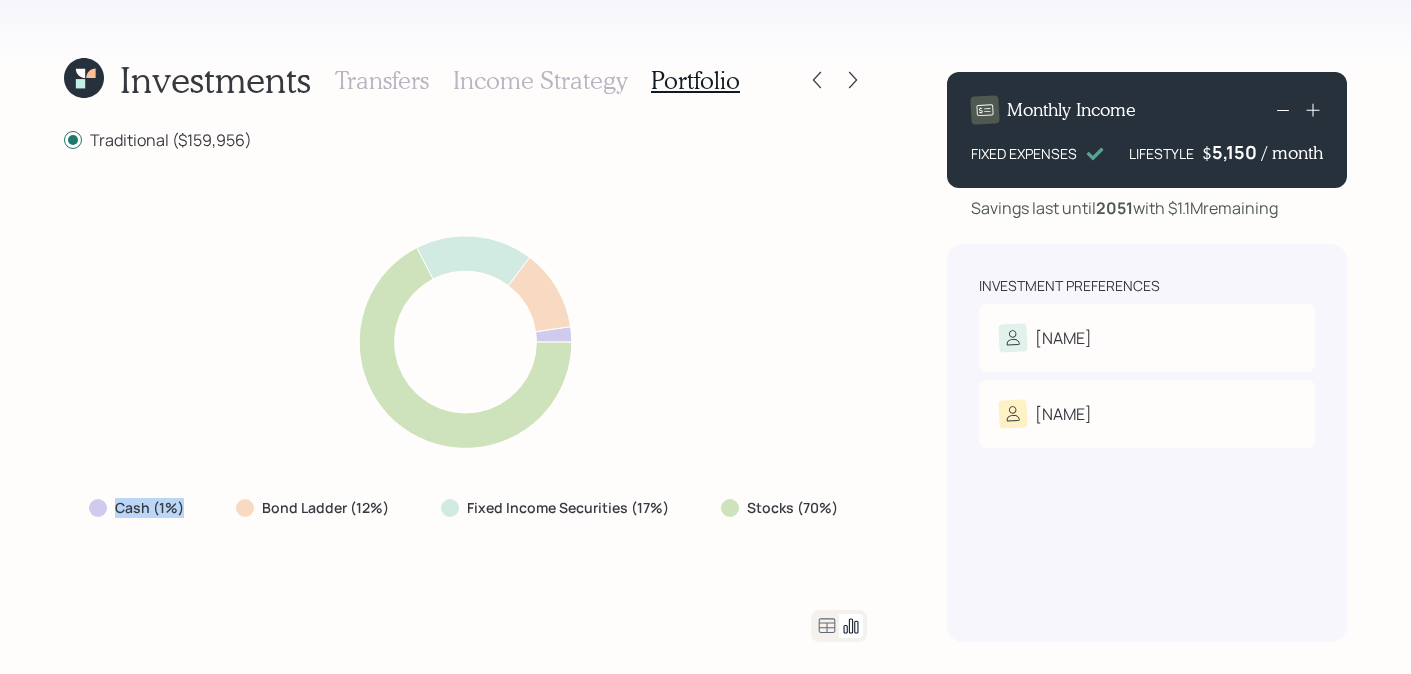 drag, startPoint x: 192, startPoint y: 512, endPoint x: 115, endPoint y: 518, distance: 77.23341 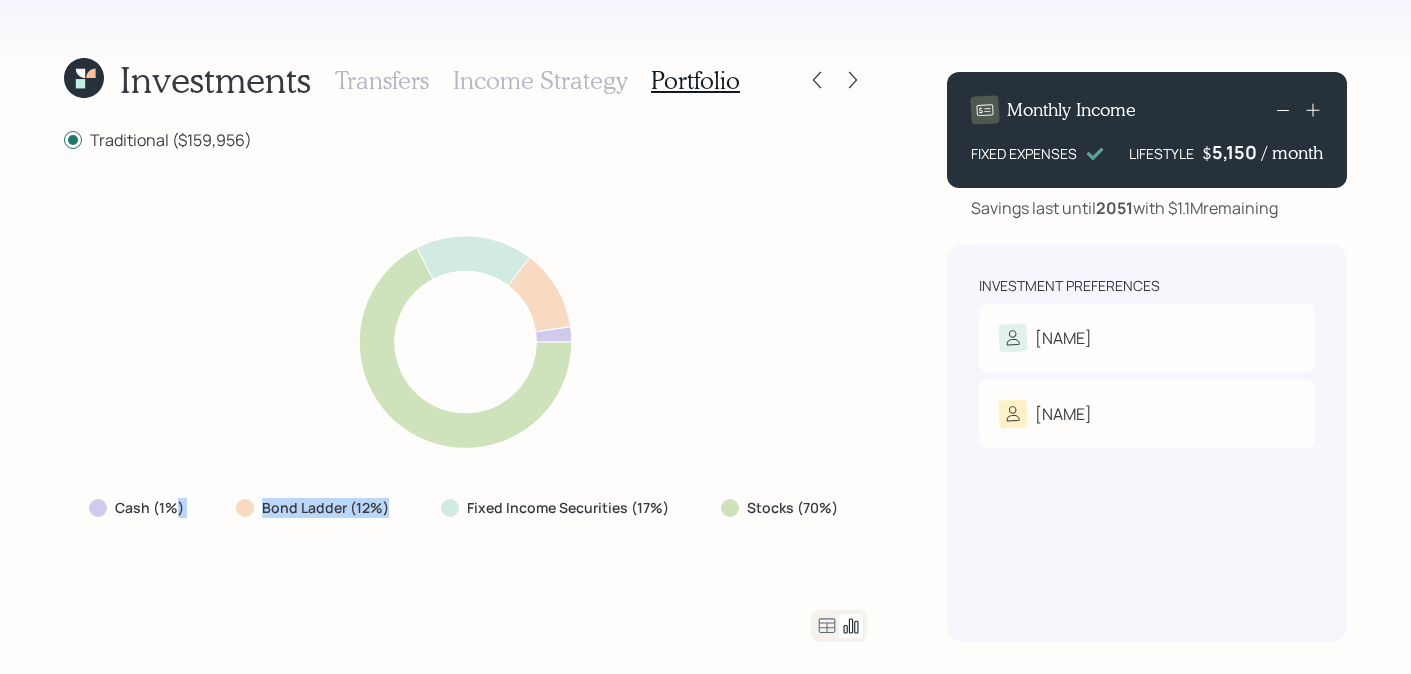 drag, startPoint x: 414, startPoint y: 504, endPoint x: 178, endPoint y: 503, distance: 236.00212 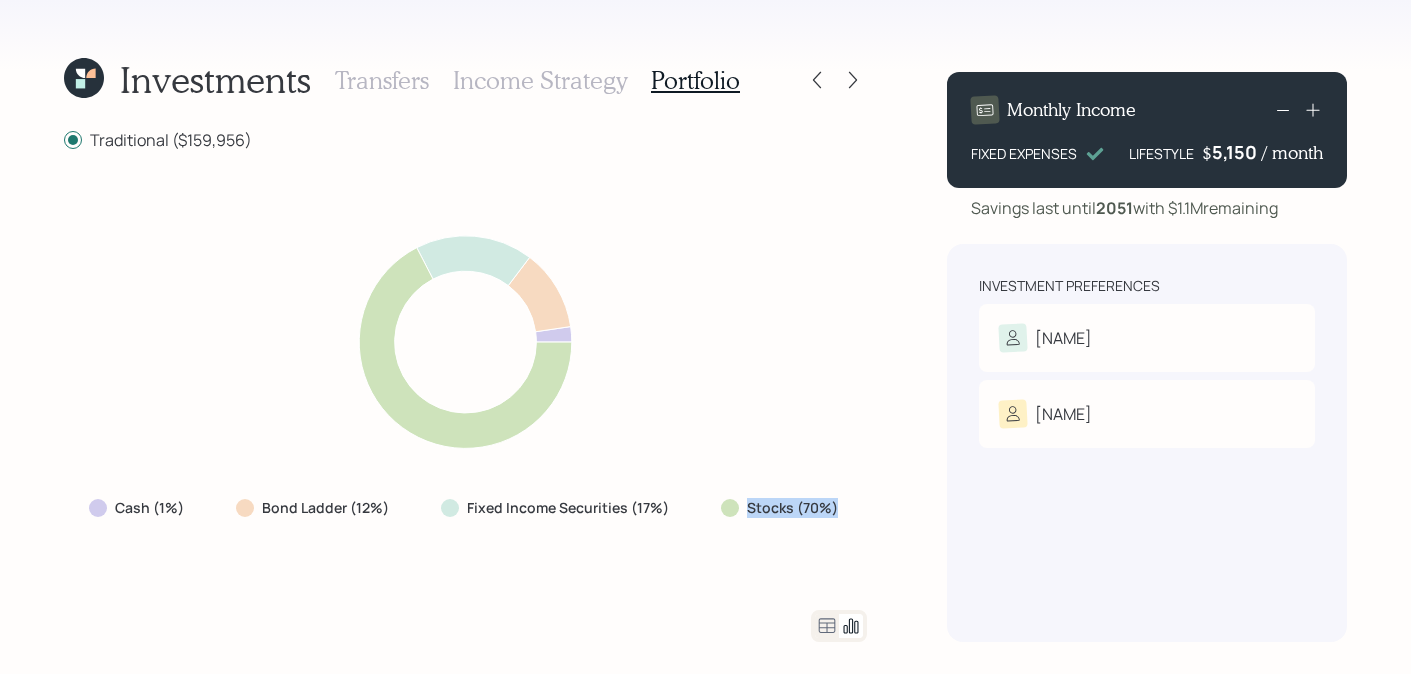drag, startPoint x: 844, startPoint y: 512, endPoint x: 745, endPoint y: 512, distance: 99 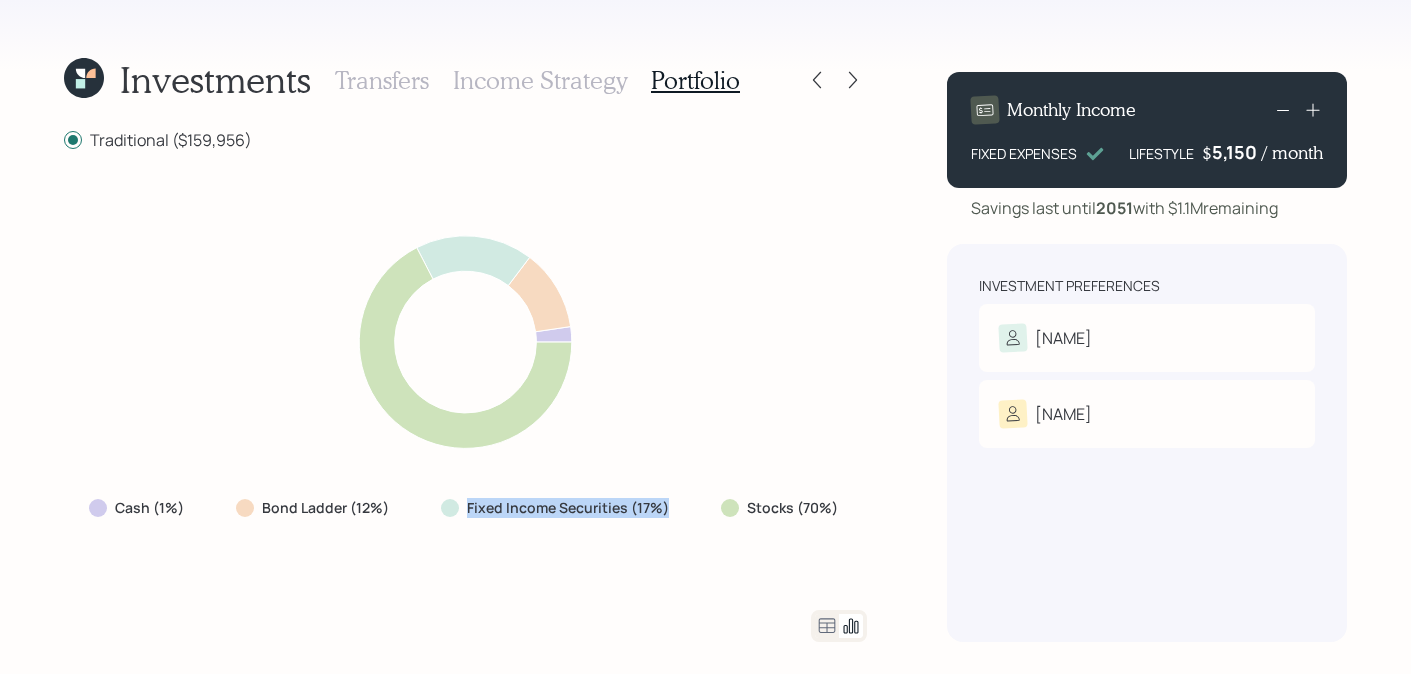 drag, startPoint x: 673, startPoint y: 503, endPoint x: 454, endPoint y: 509, distance: 219.08218 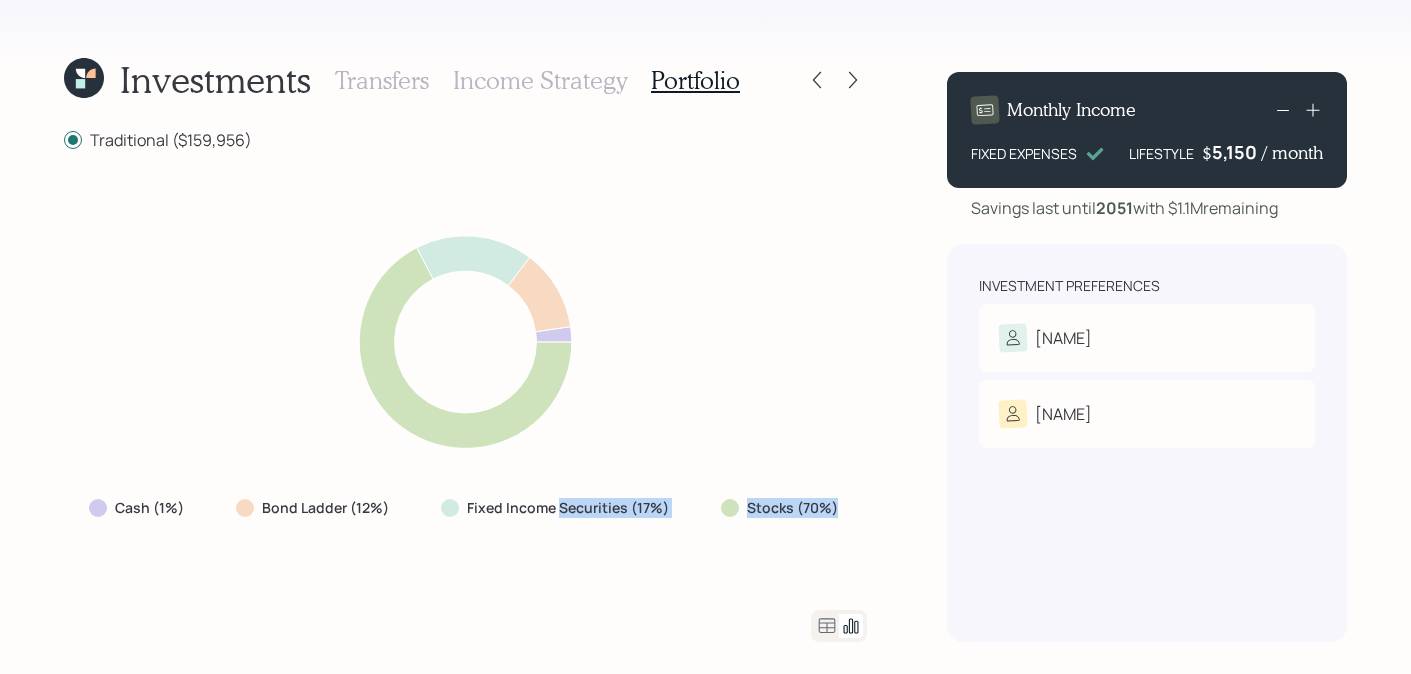 drag, startPoint x: 840, startPoint y: 502, endPoint x: 556, endPoint y: 499, distance: 284.01584 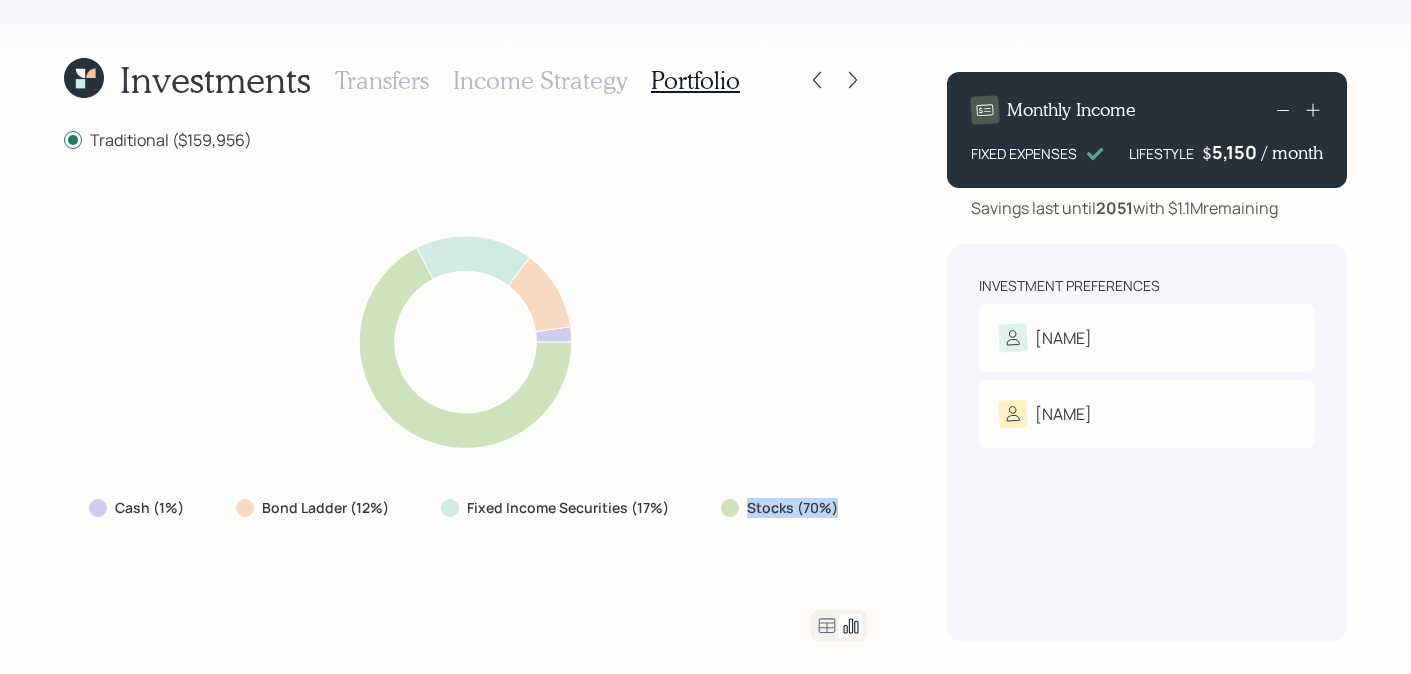 drag, startPoint x: 838, startPoint y: 504, endPoint x: 702, endPoint y: 504, distance: 136 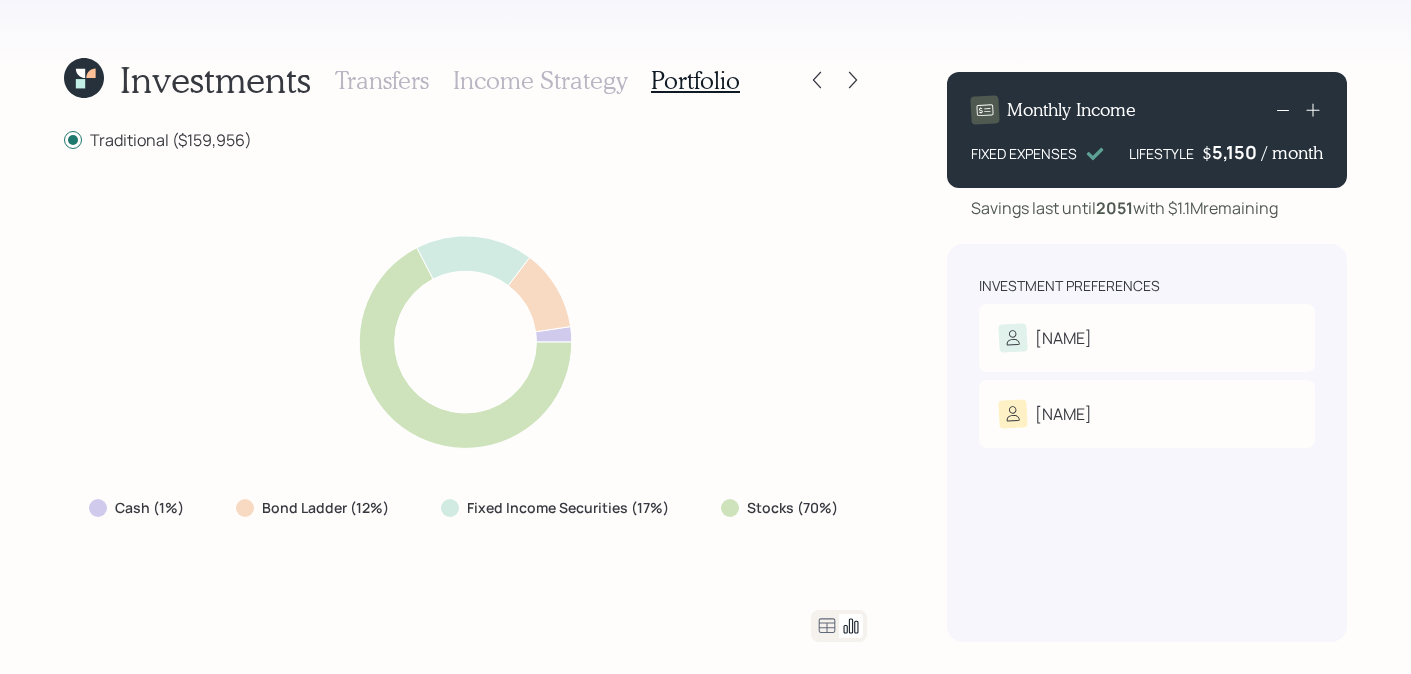 click on "Stocks (70%)" at bounding box center (781, 508) 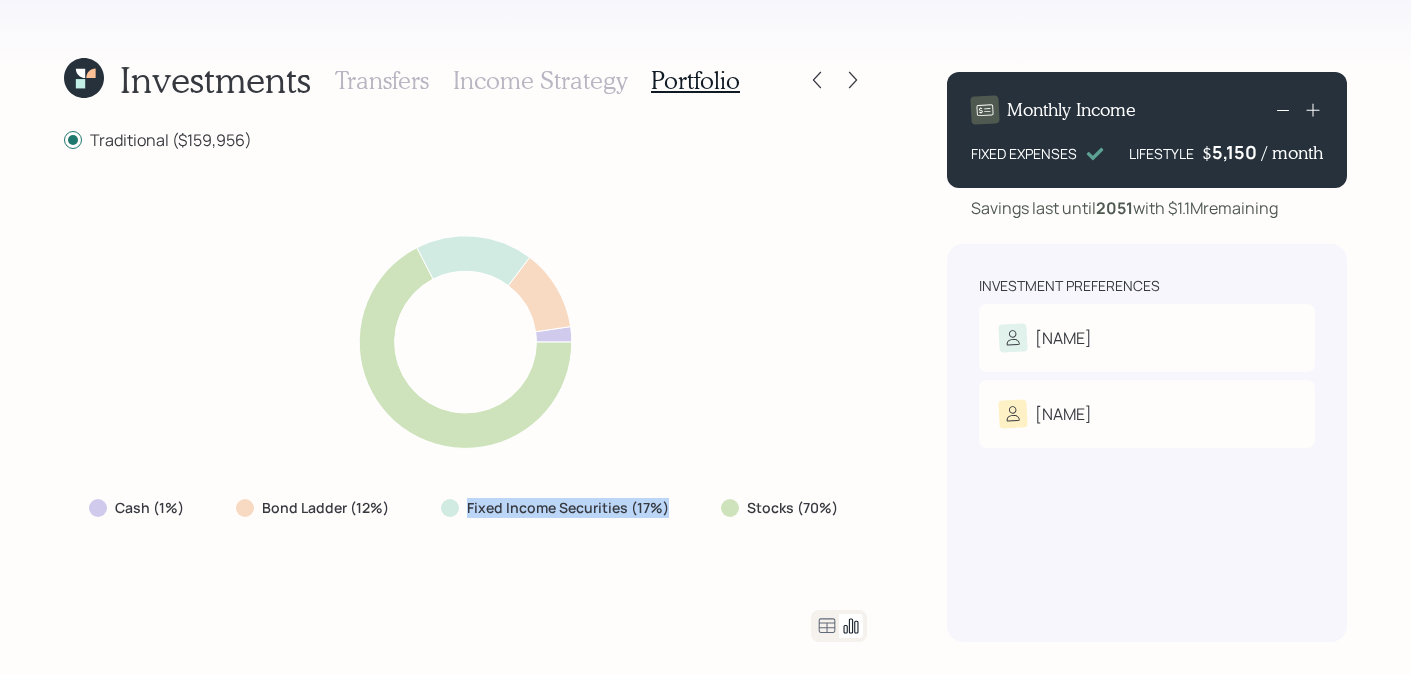 drag, startPoint x: 687, startPoint y: 510, endPoint x: 467, endPoint y: 515, distance: 220.05681 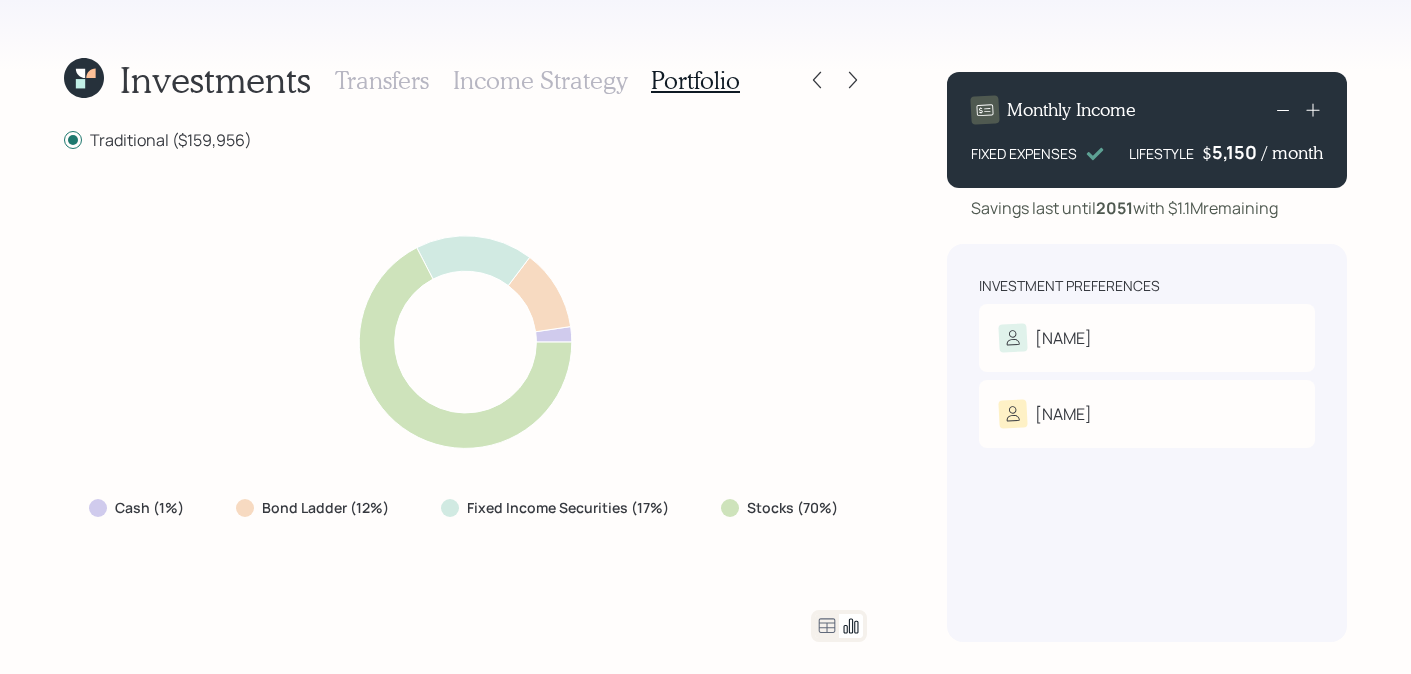 click on "Cash (1%) Bond Ladder (12%) Fixed Income Securities (17%) Stocks (70%)" at bounding box center (465, 380) 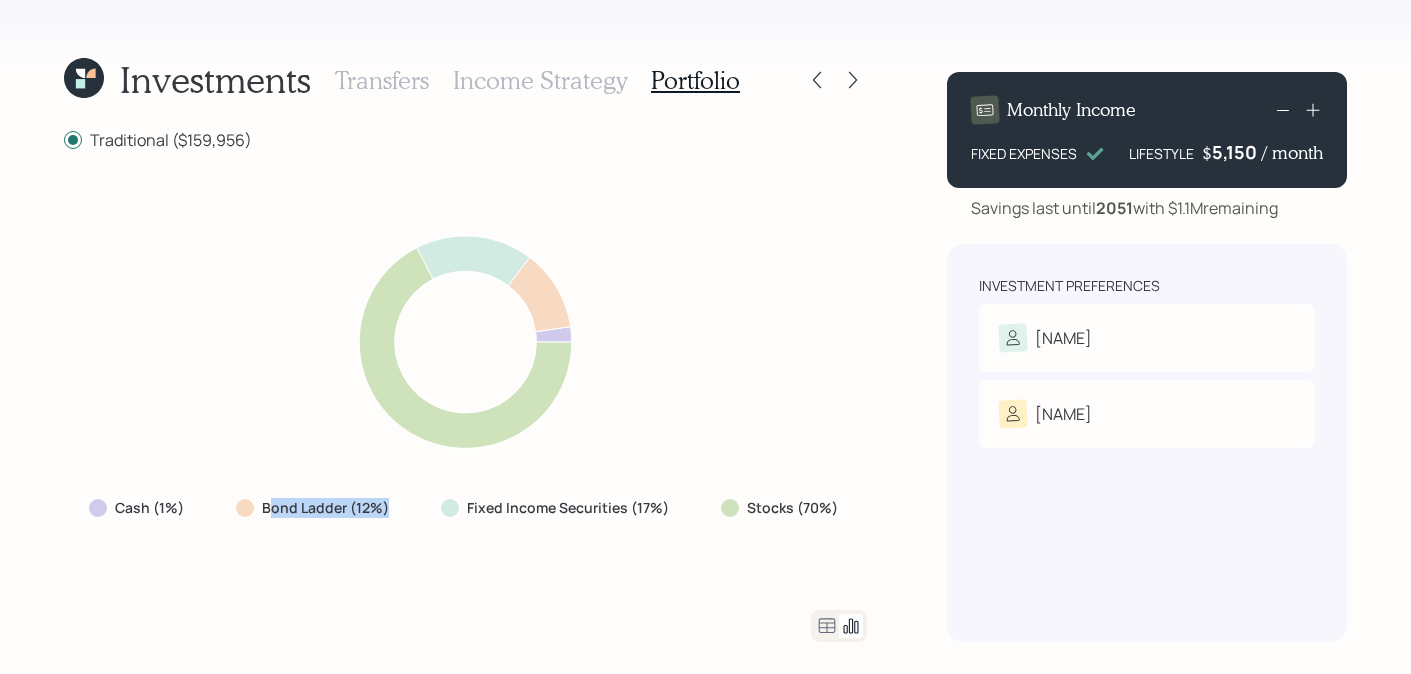 drag, startPoint x: 388, startPoint y: 504, endPoint x: 269, endPoint y: 504, distance: 119 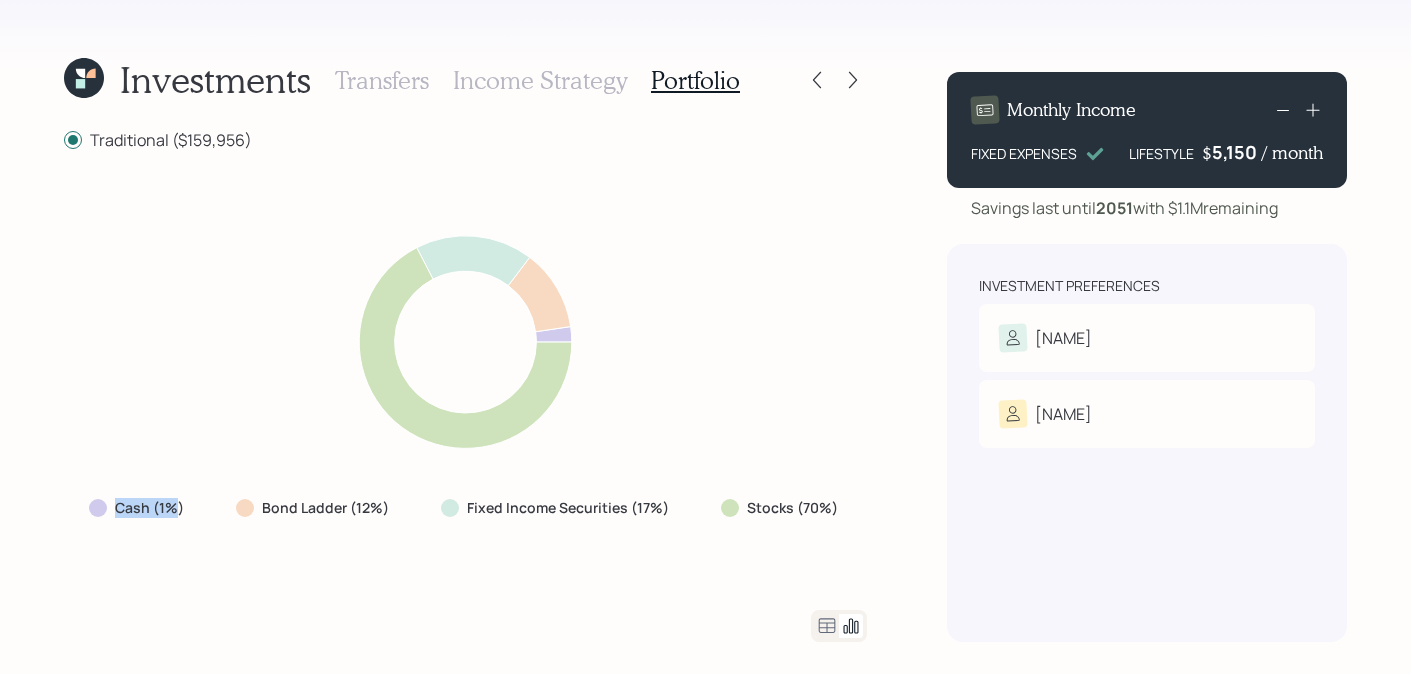 drag, startPoint x: 179, startPoint y: 506, endPoint x: 115, endPoint y: 507, distance: 64.00781 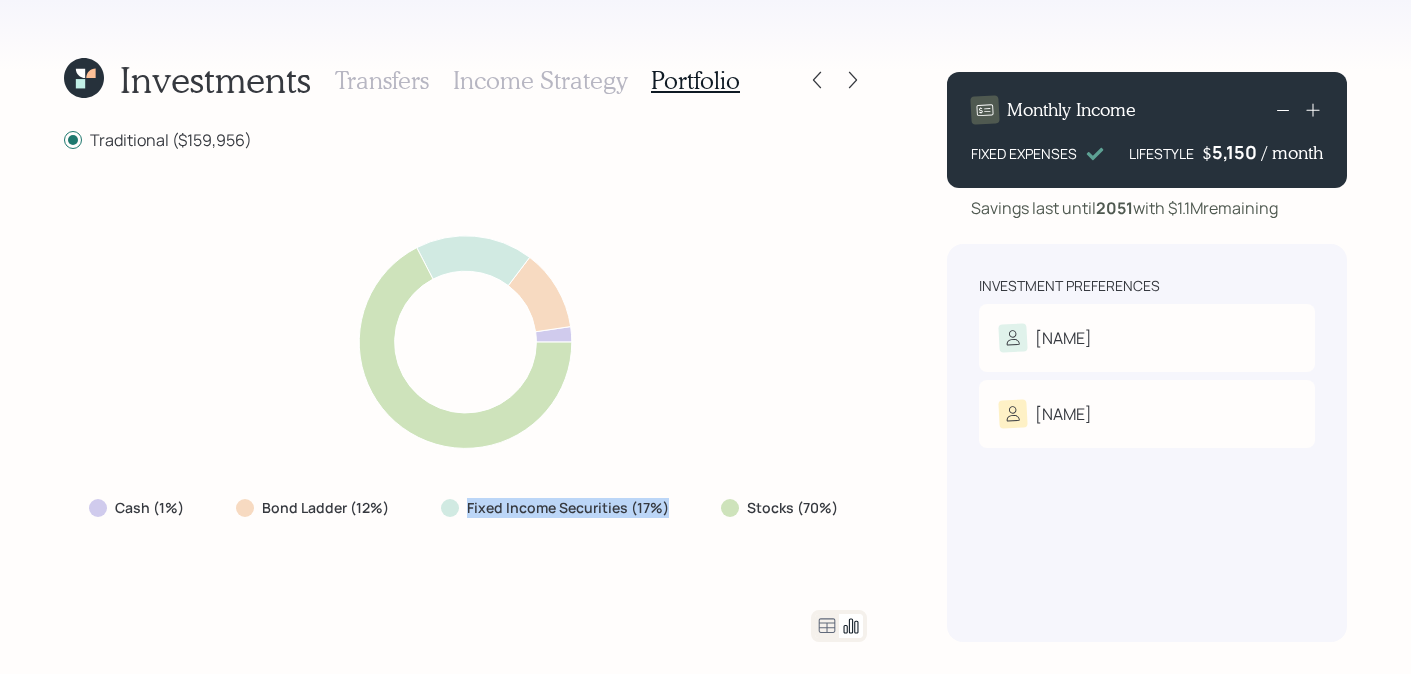 drag, startPoint x: 691, startPoint y: 526, endPoint x: 450, endPoint y: 501, distance: 242.29321 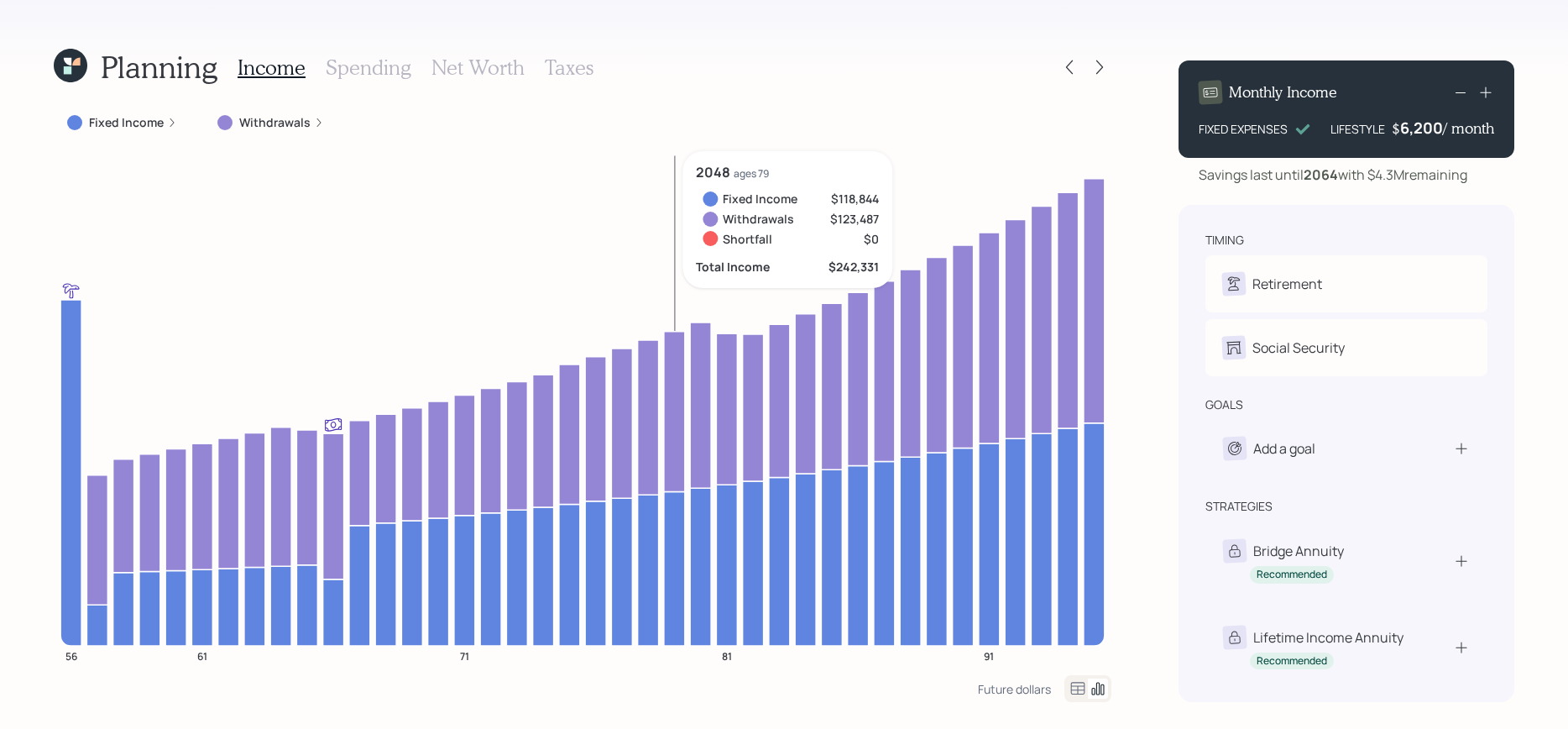 scroll, scrollTop: 0, scrollLeft: 0, axis: both 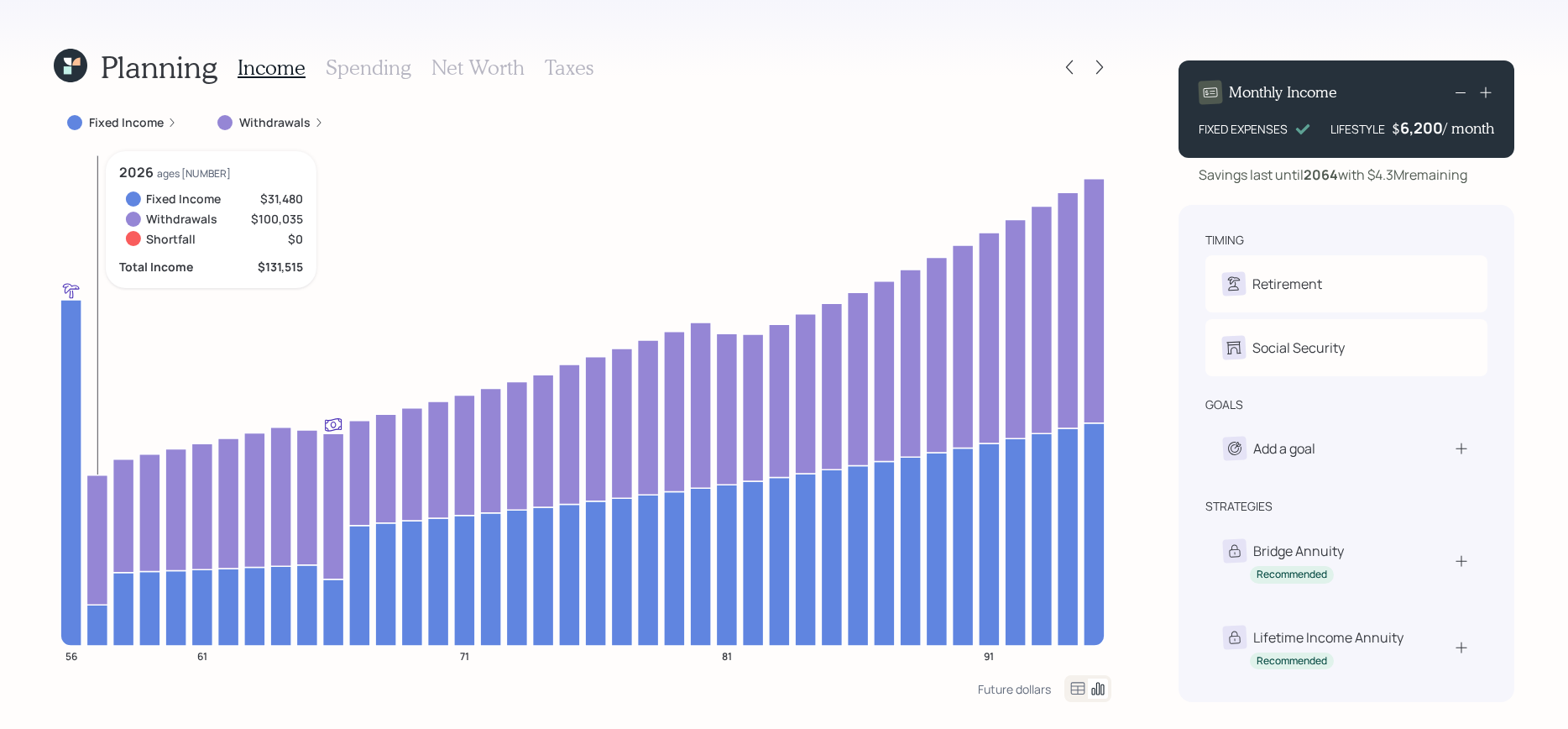 click 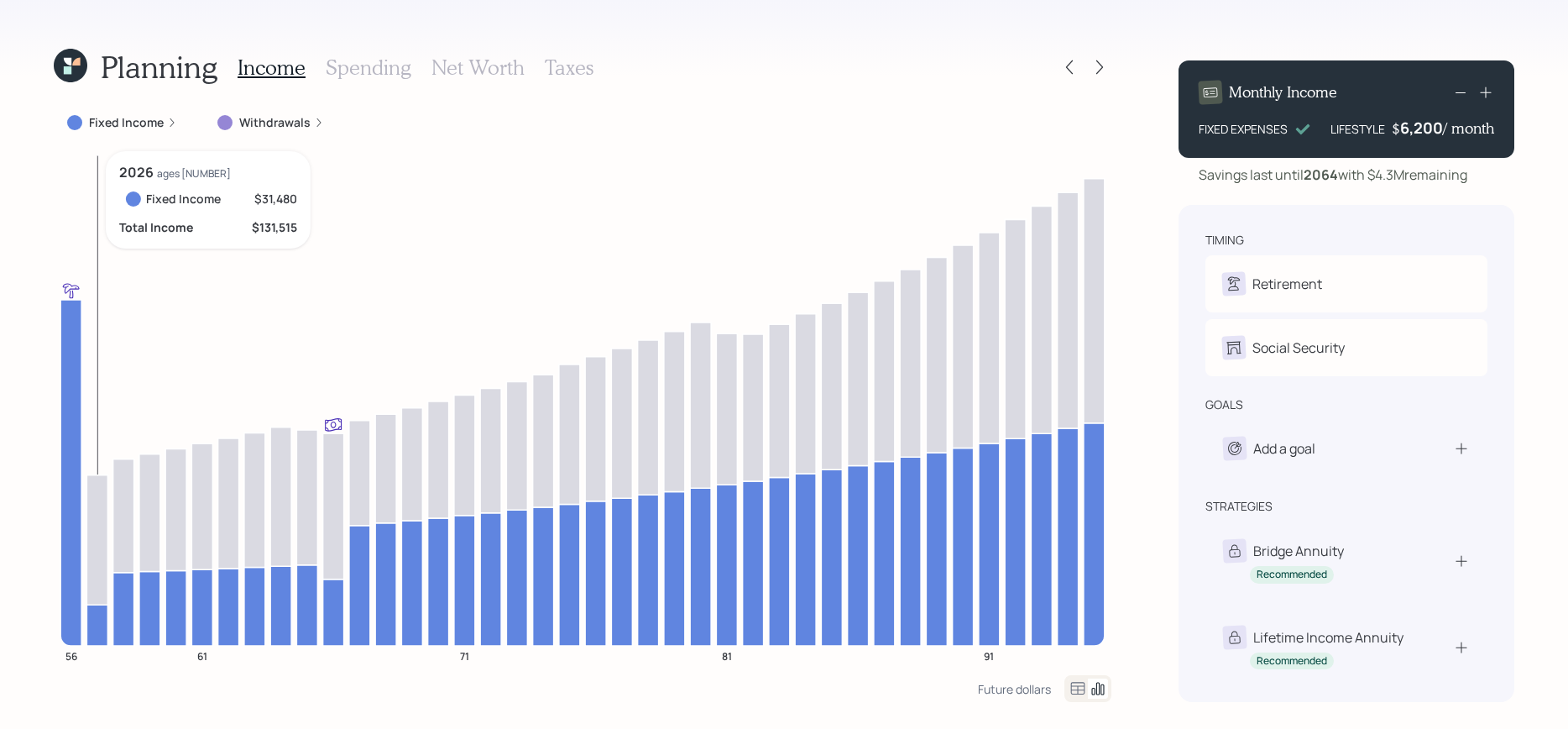 click 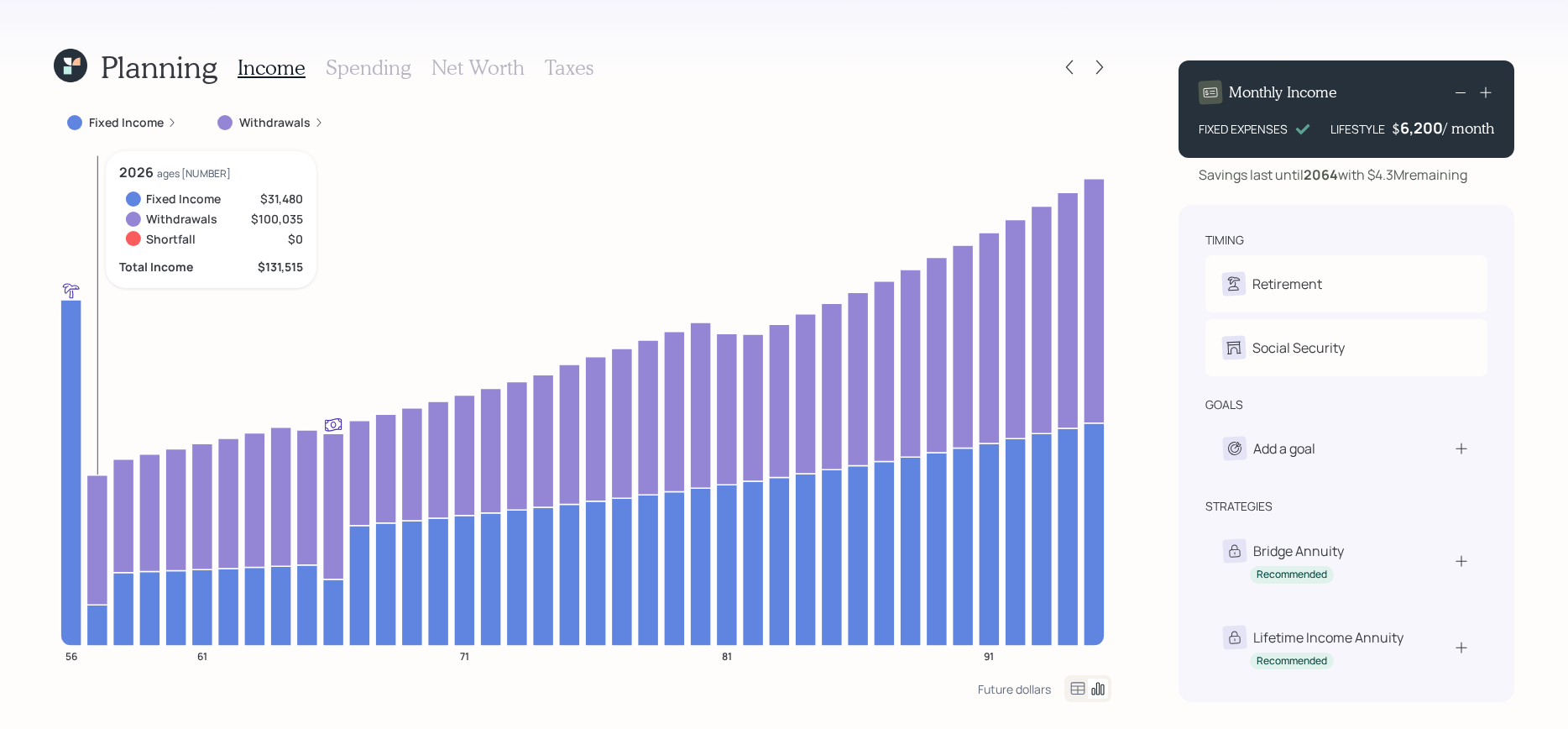 click 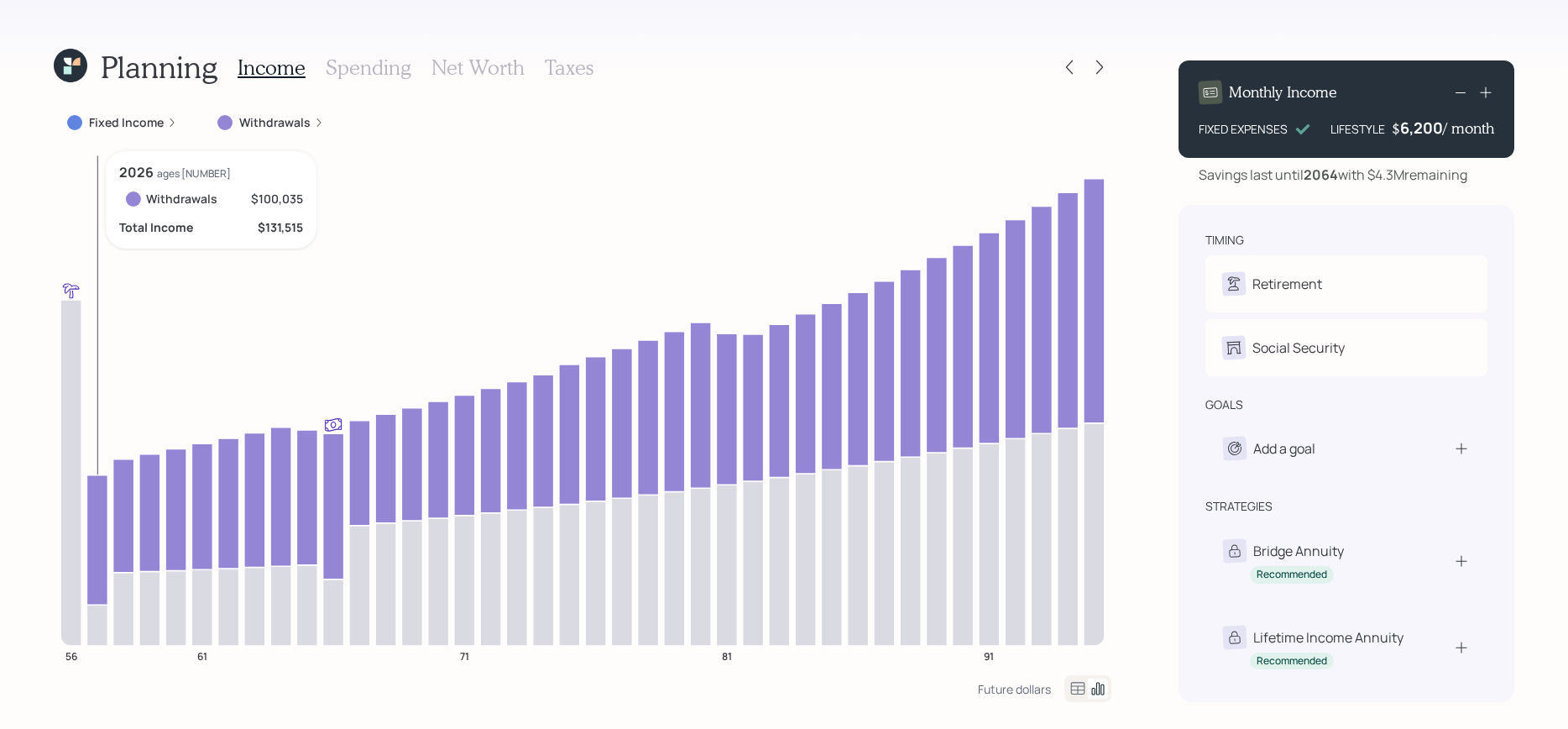 click 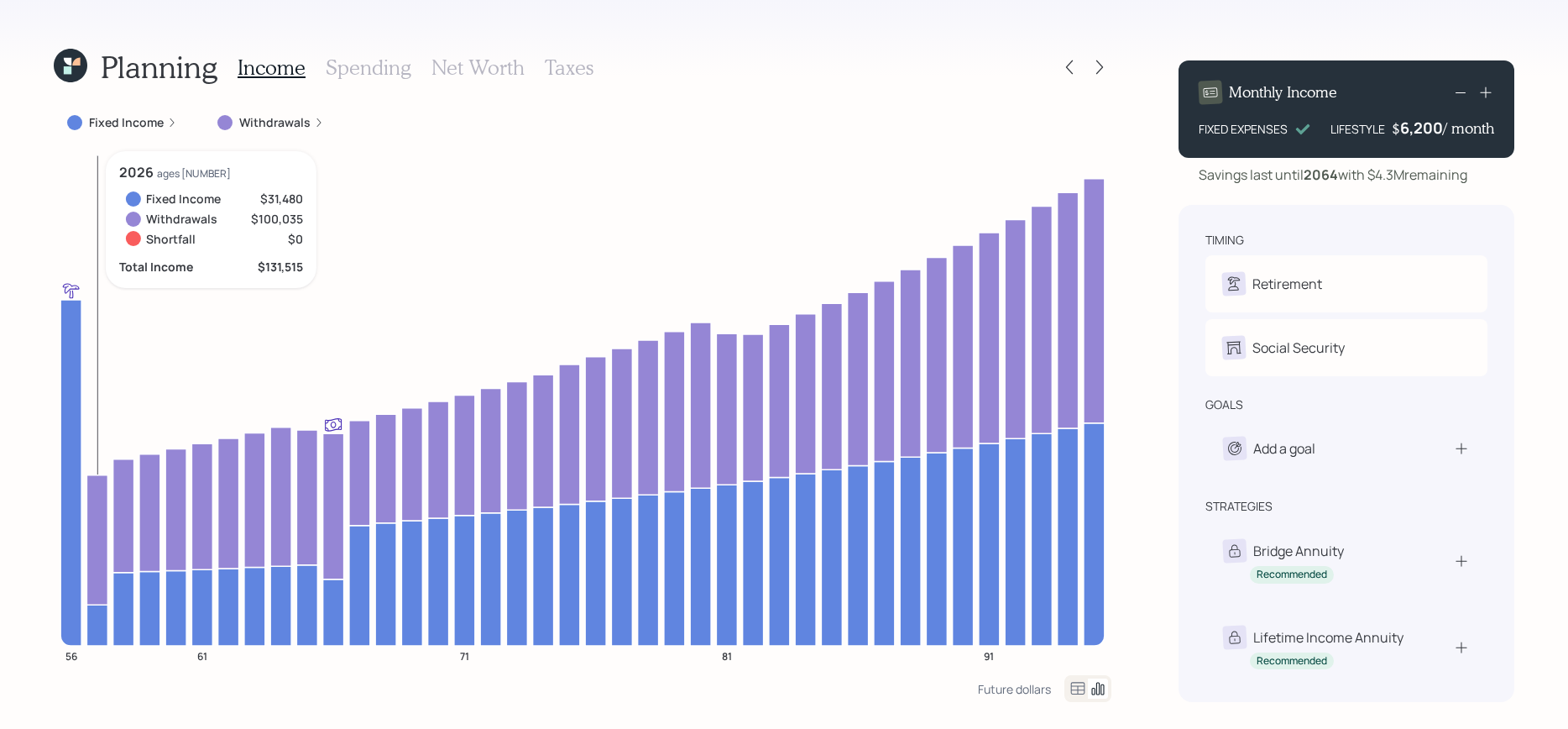 click 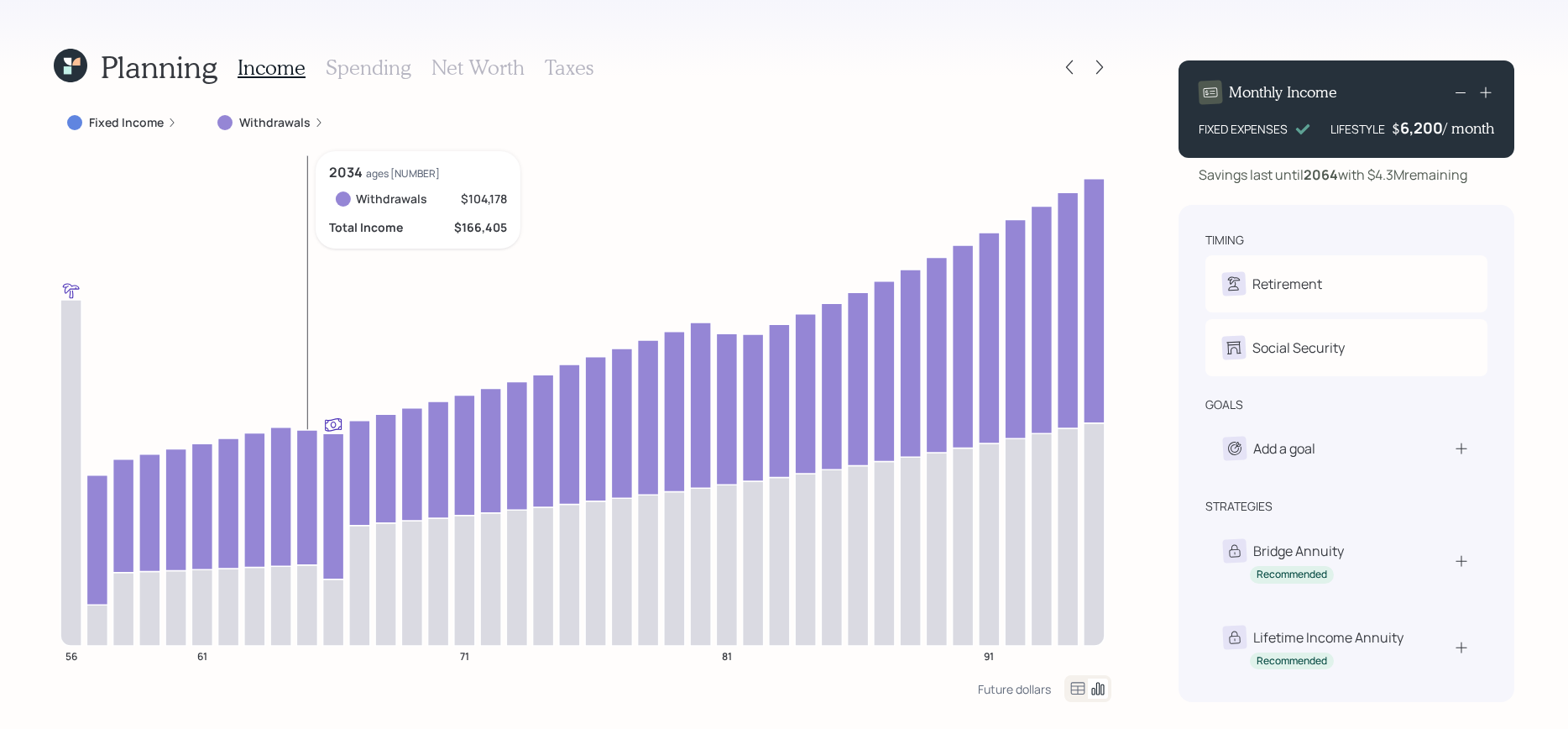 click 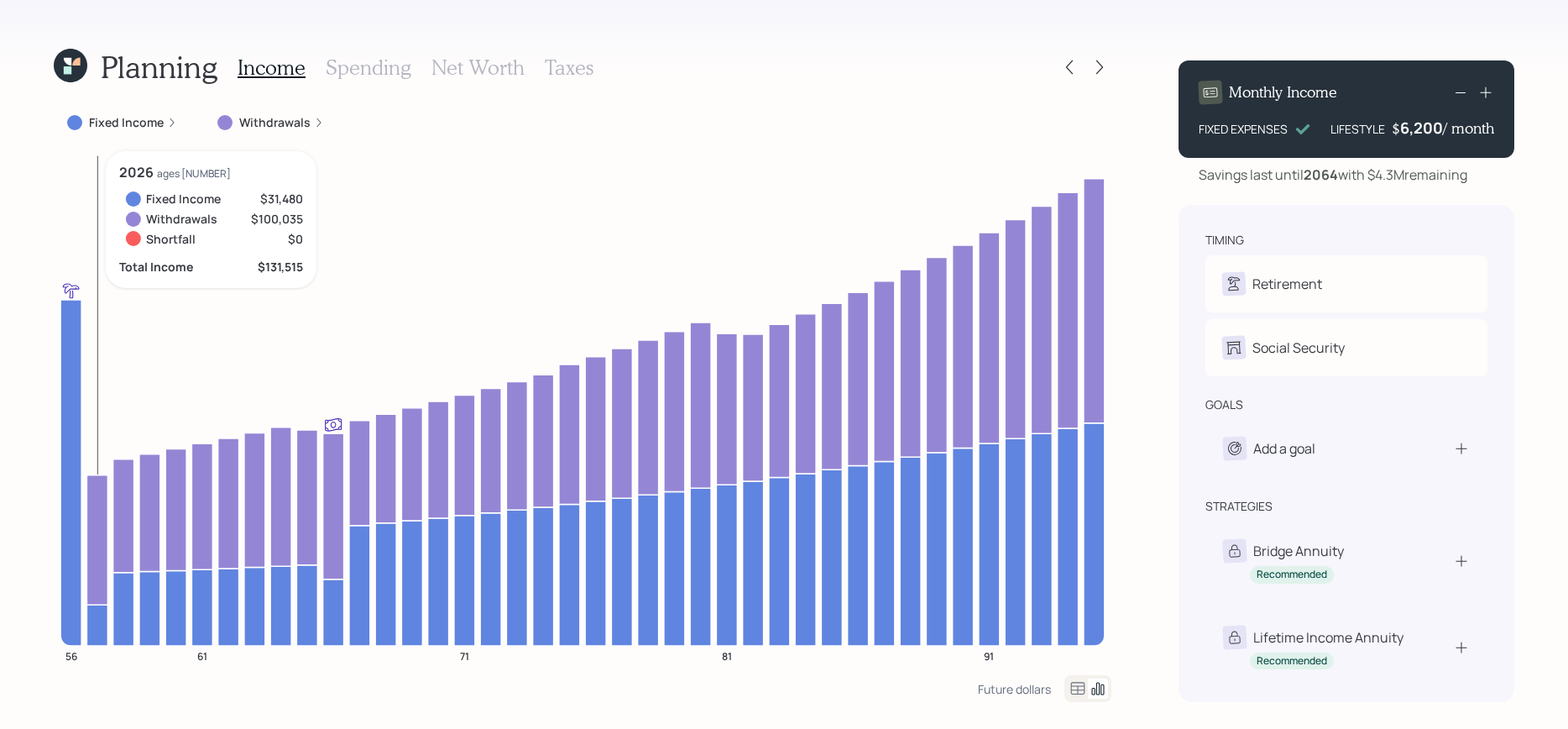 click 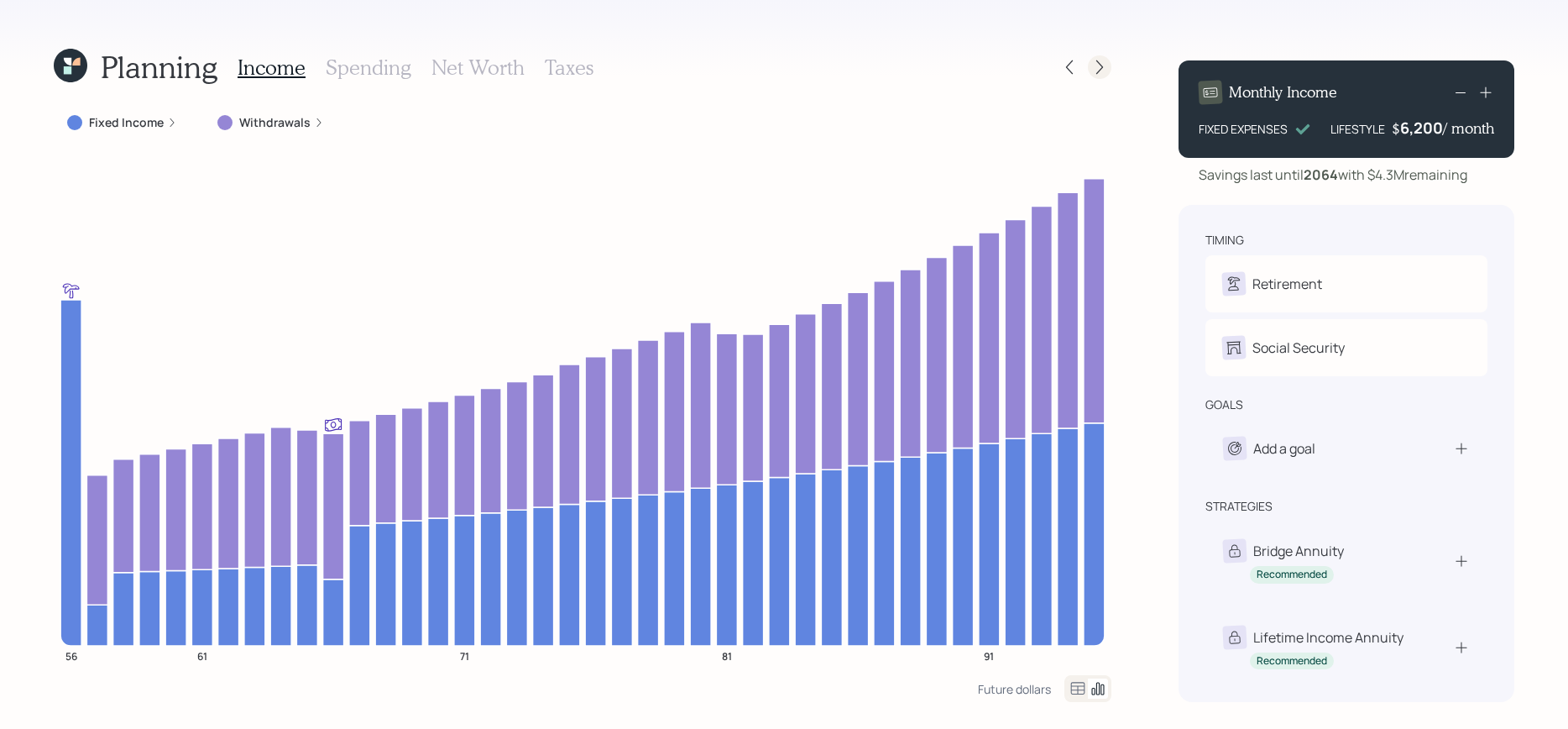 click 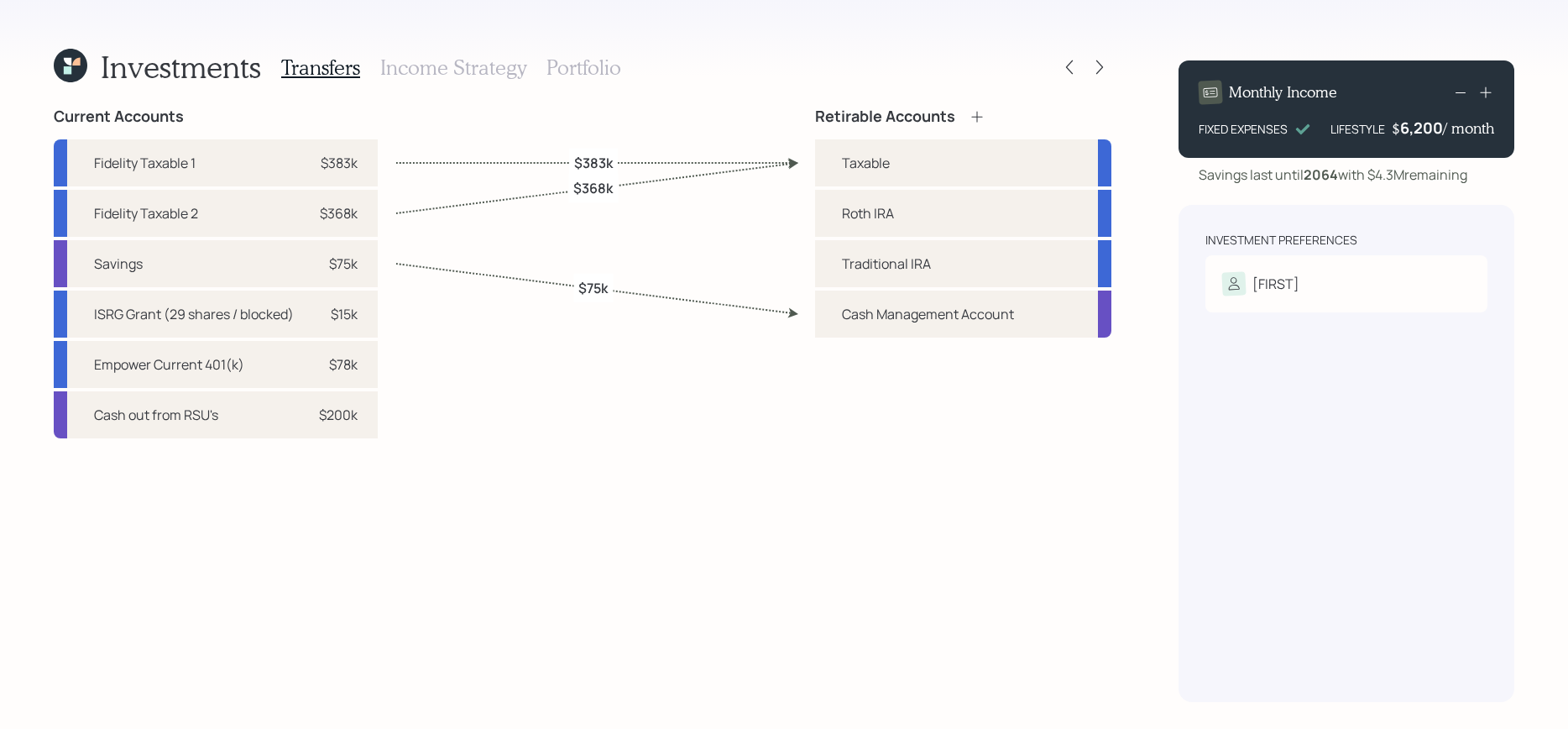 click on "Portfolio" at bounding box center (583, 67) 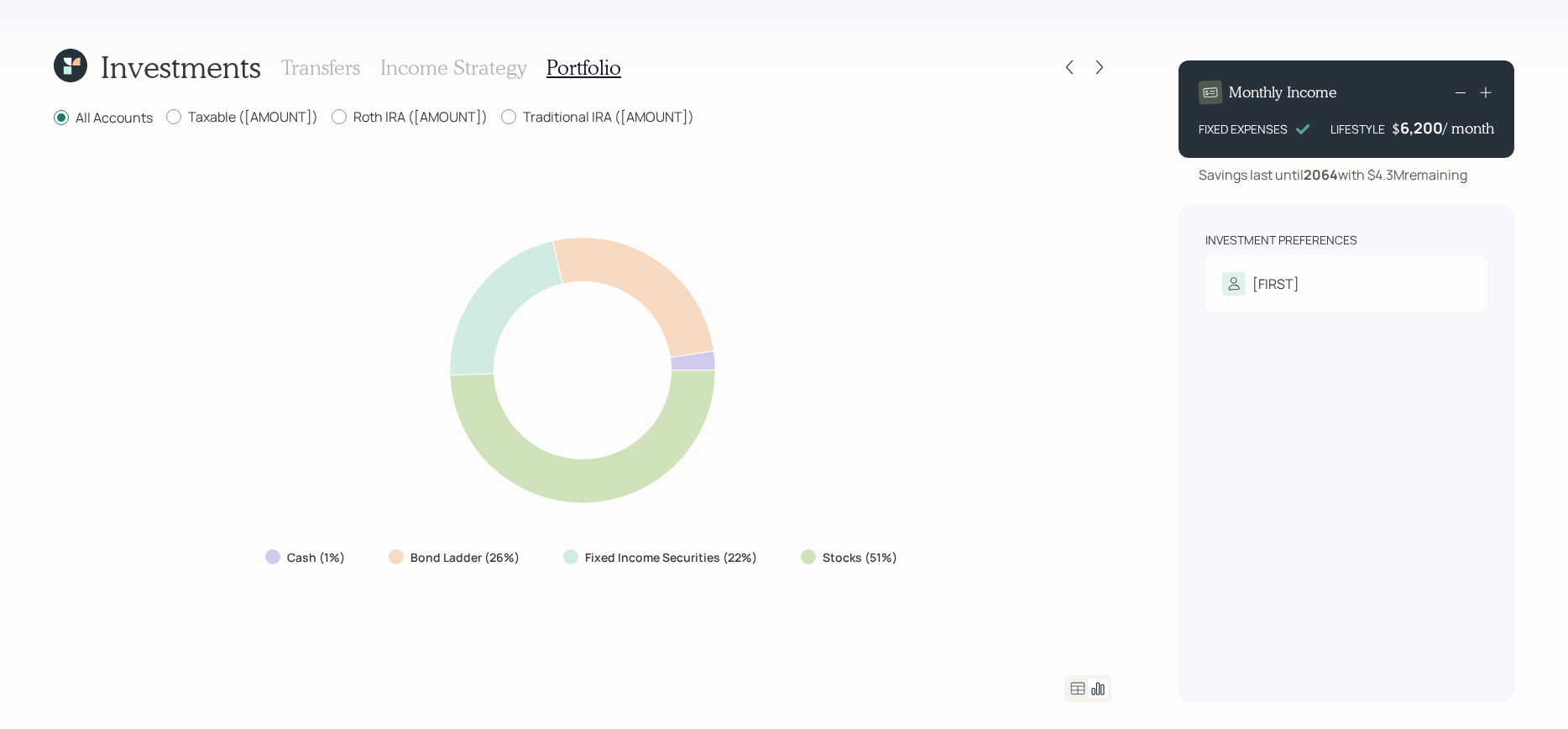 click on "Investments Transfers Income Strategy Portfolio All Accounts Taxable ($1,467,850) Roth IRA ($200,534) Traditional IRA ($318) Cash (1%) Bond Ladder (26%) Fixed Income Securities (22%) Stocks (51%)" at bounding box center (583, 375) 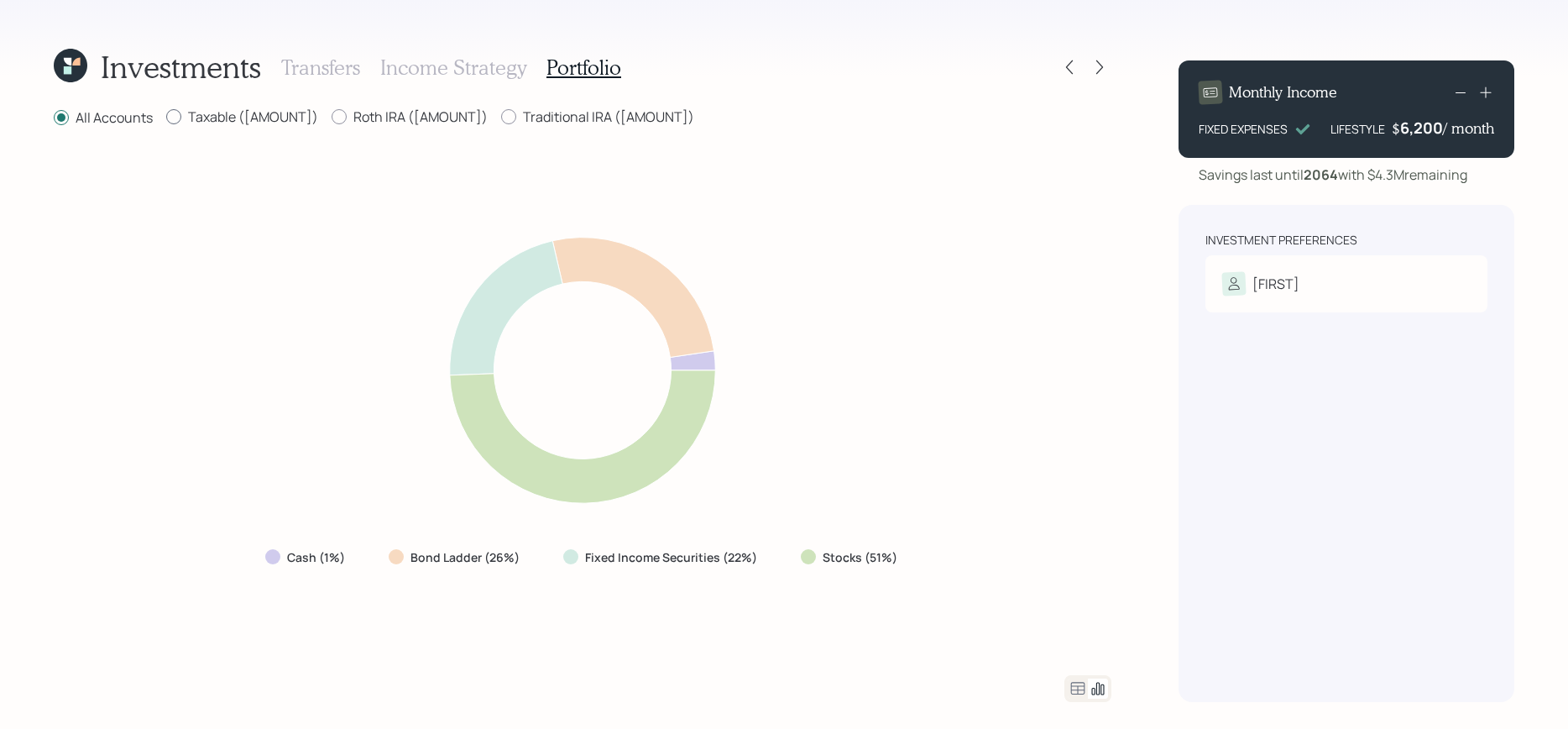 click on "Taxable ($1,467,850)" at bounding box center (242, 117) 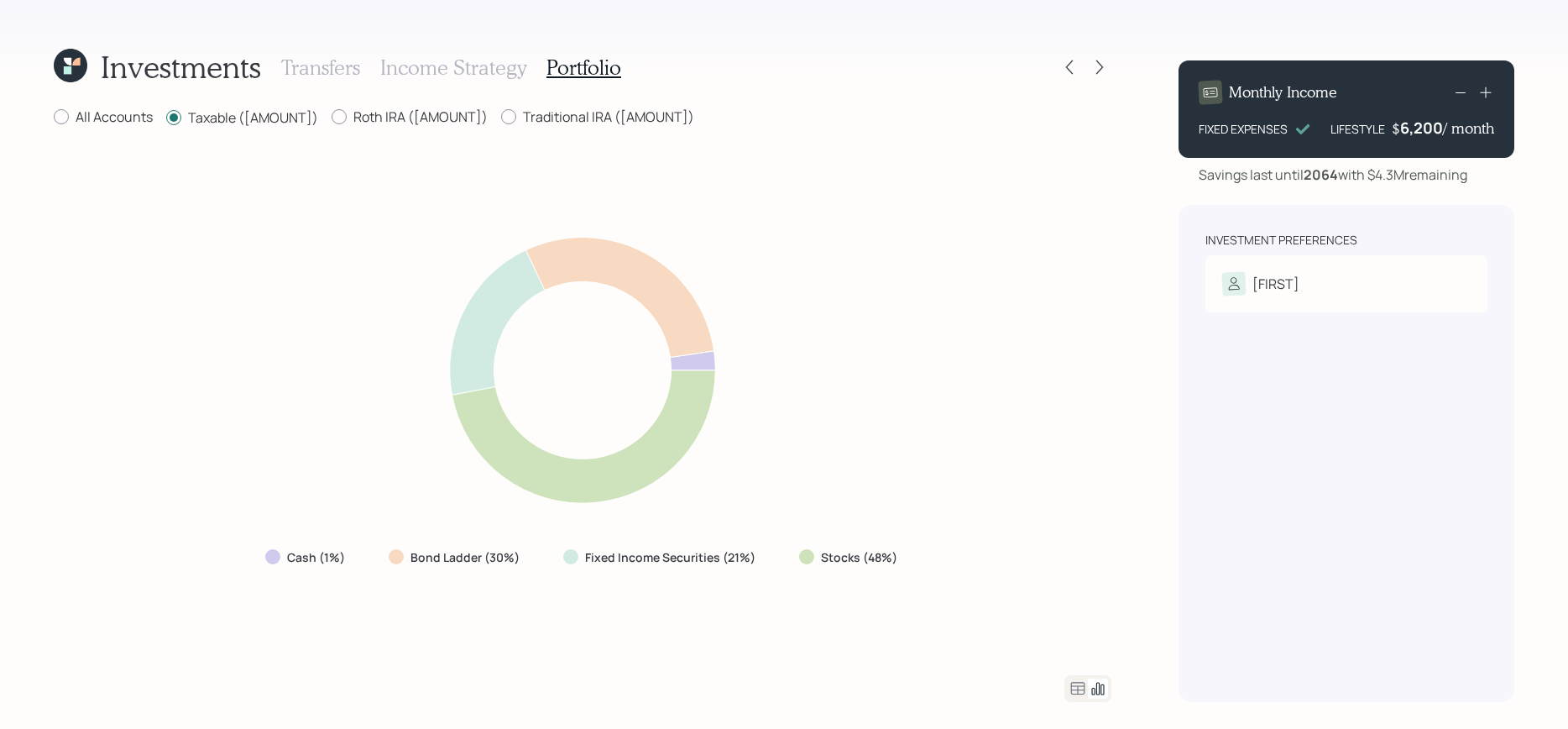 click 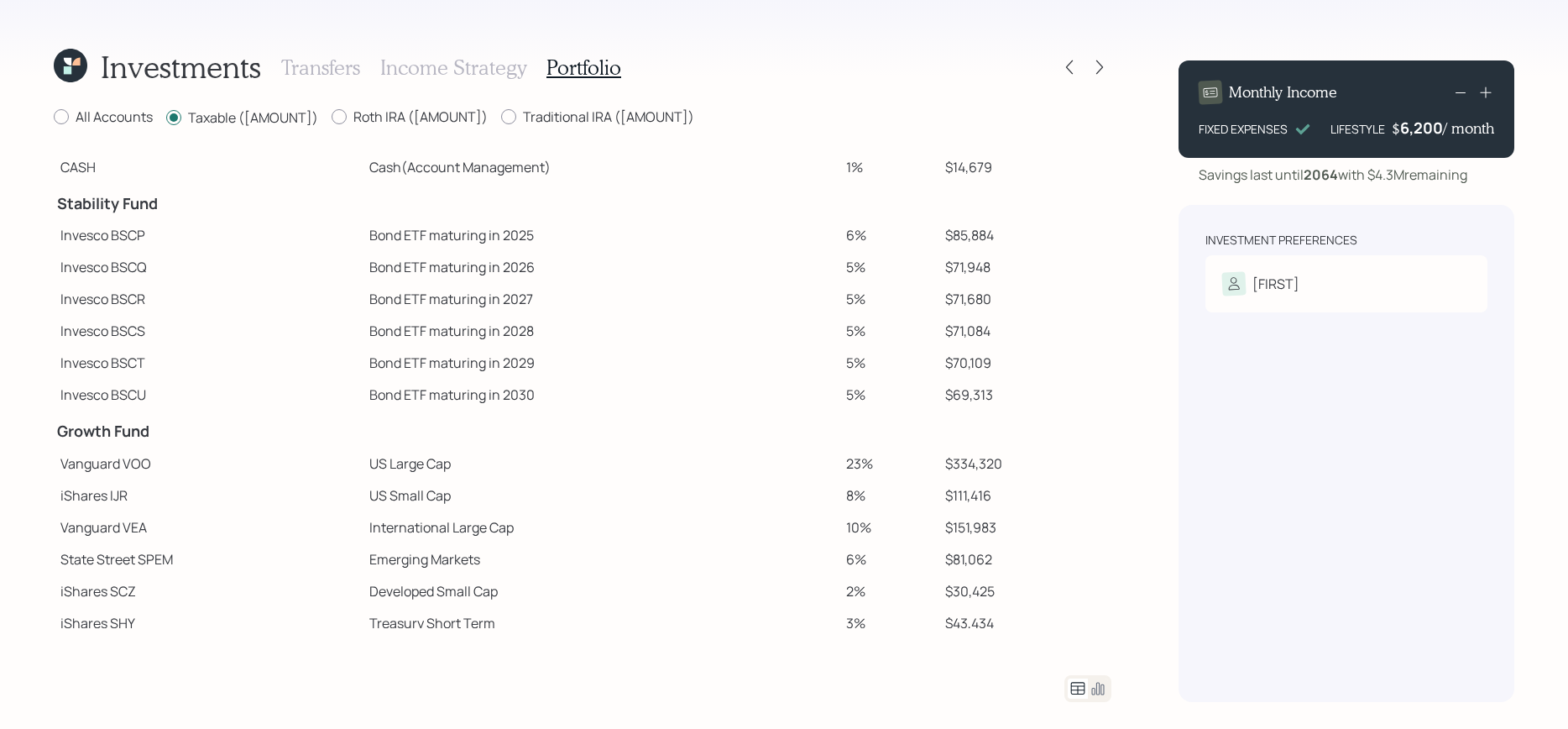 scroll, scrollTop: 39, scrollLeft: 0, axis: vertical 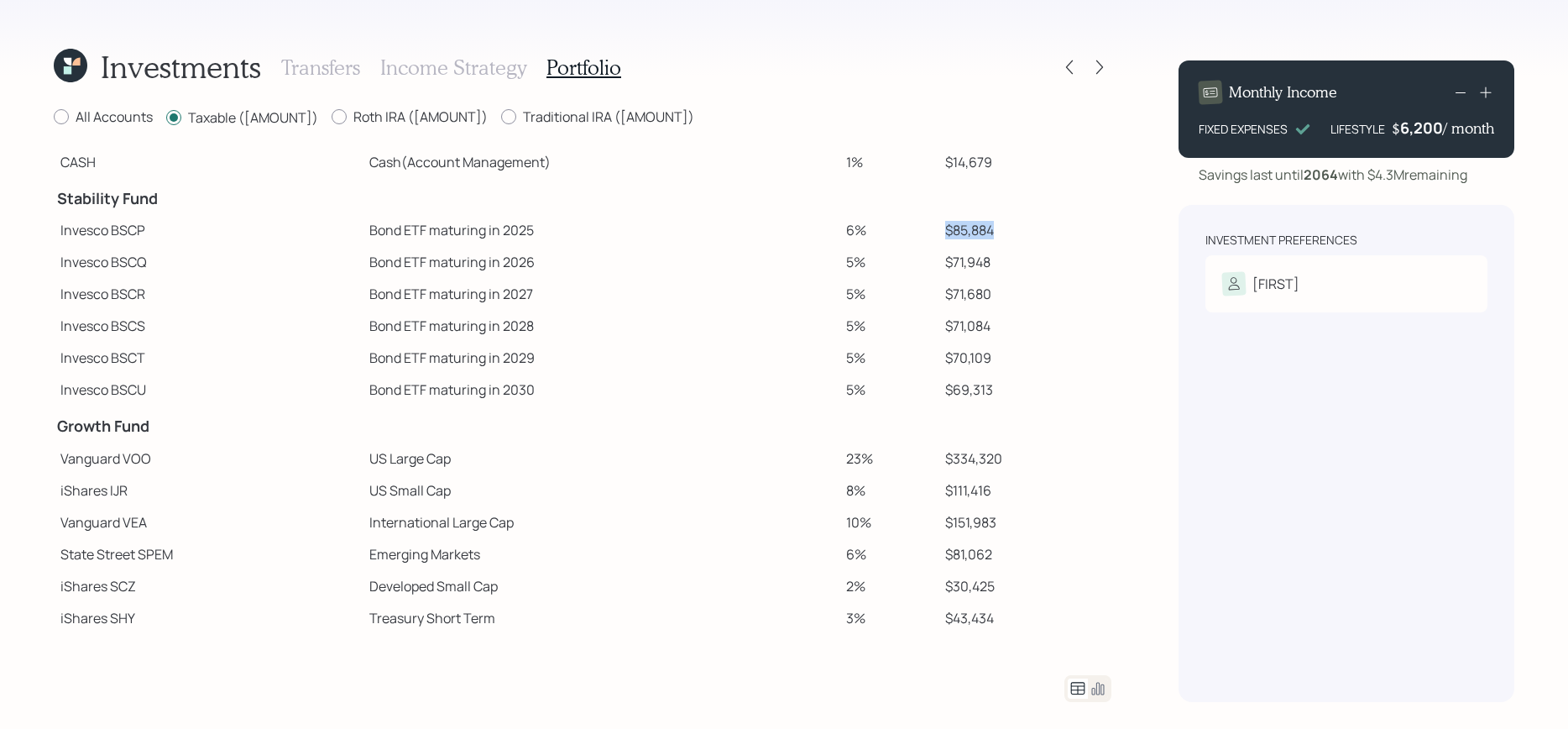 drag, startPoint x: 1011, startPoint y: 227, endPoint x: 927, endPoint y: 227, distance: 84 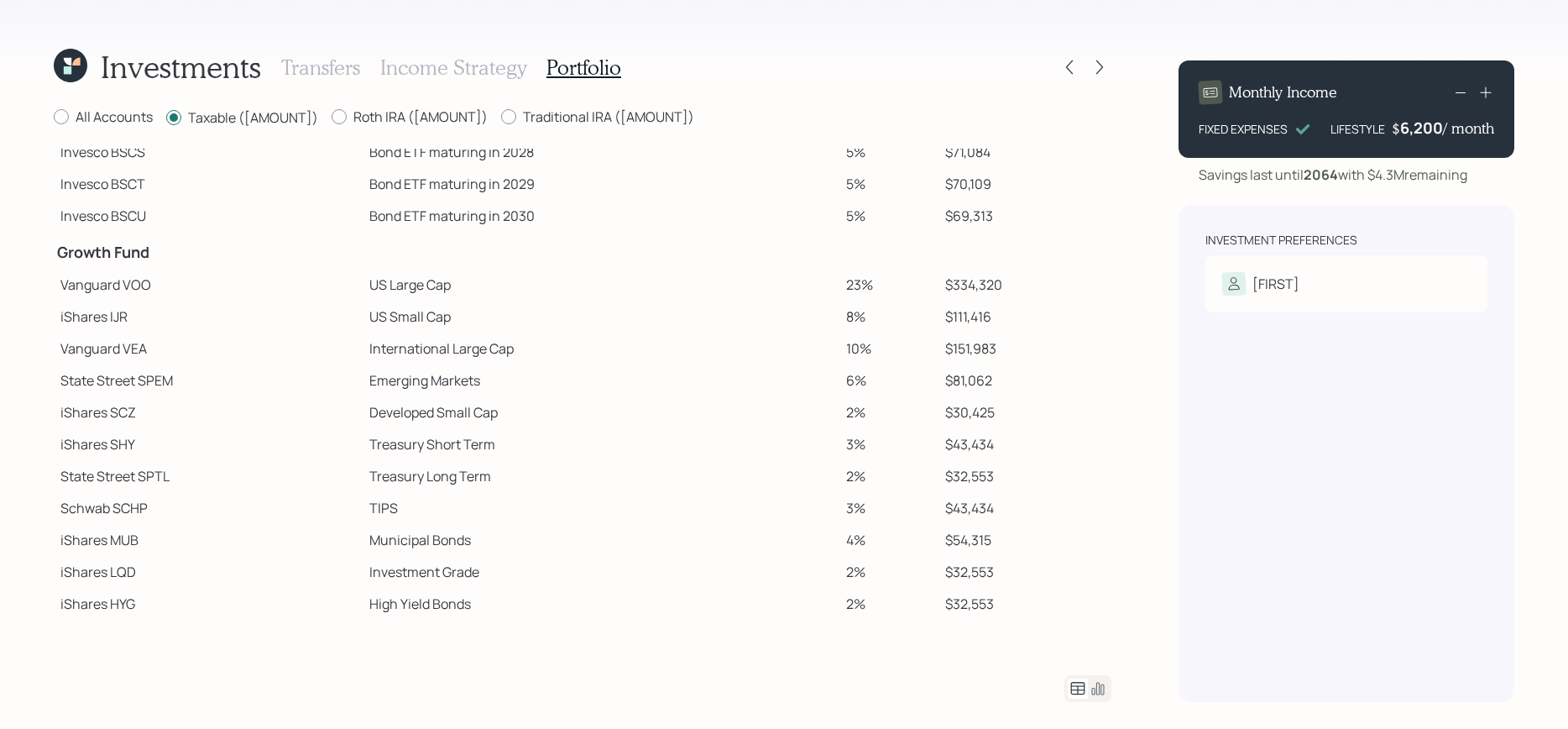 scroll, scrollTop: 269, scrollLeft: 0, axis: vertical 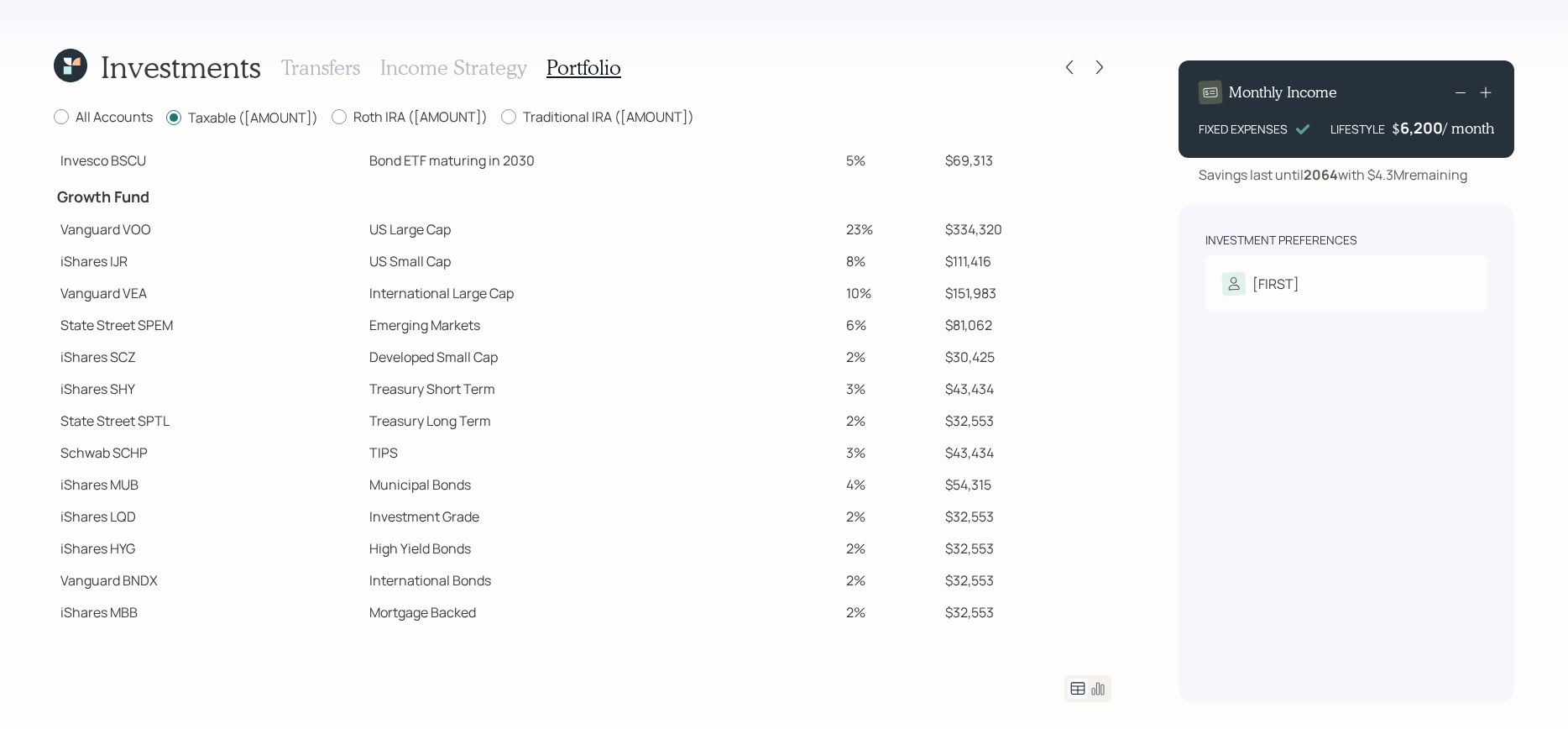click 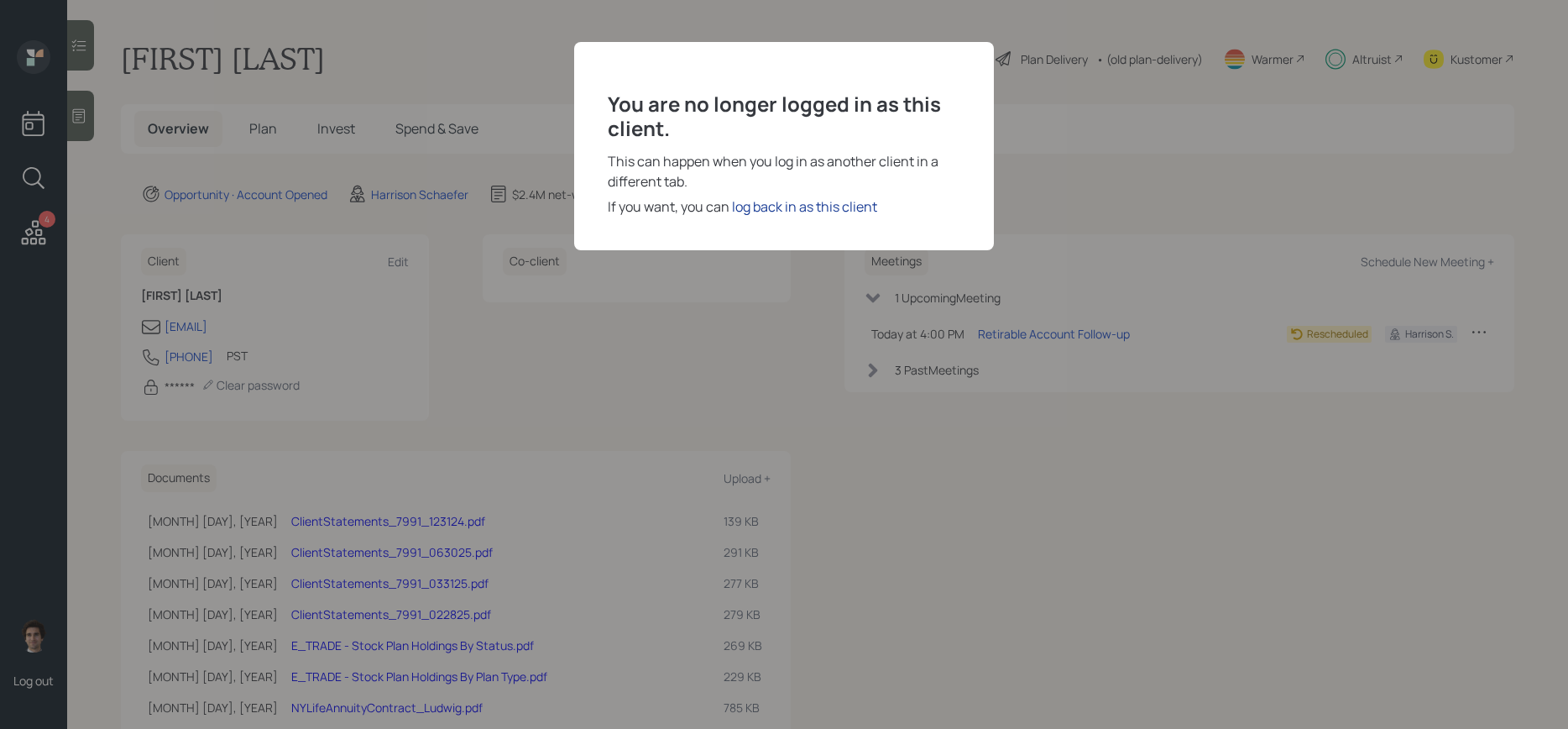 click on "log back in as this client" at bounding box center (804, 207) 